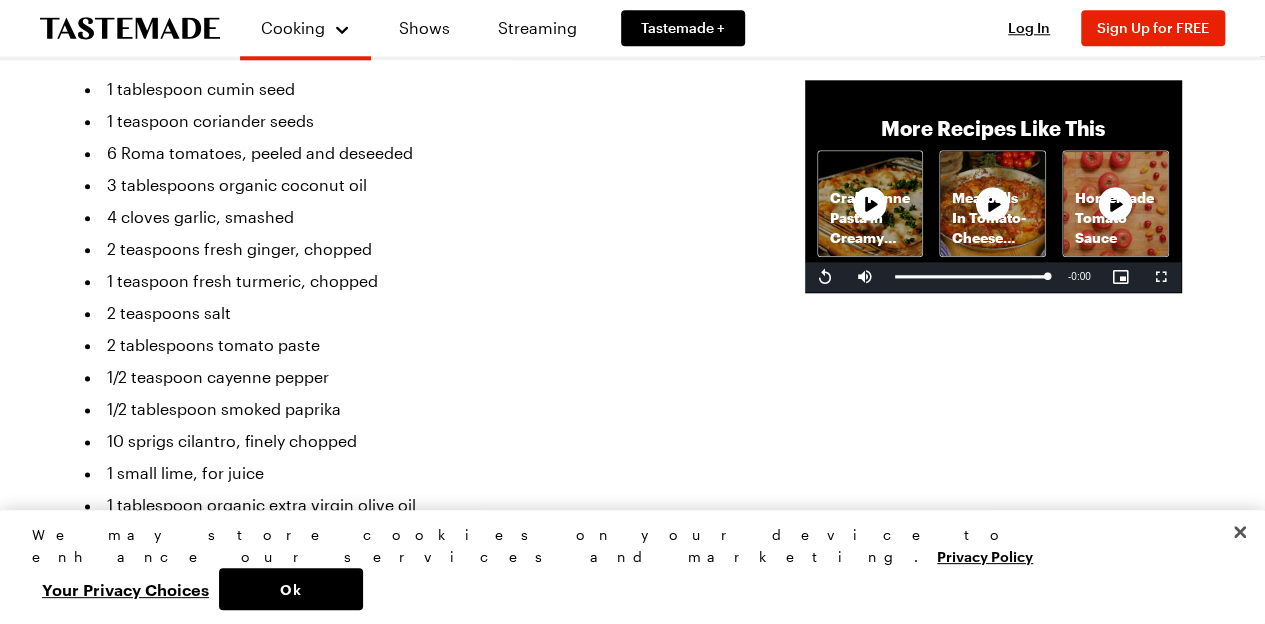scroll, scrollTop: 0, scrollLeft: 0, axis: both 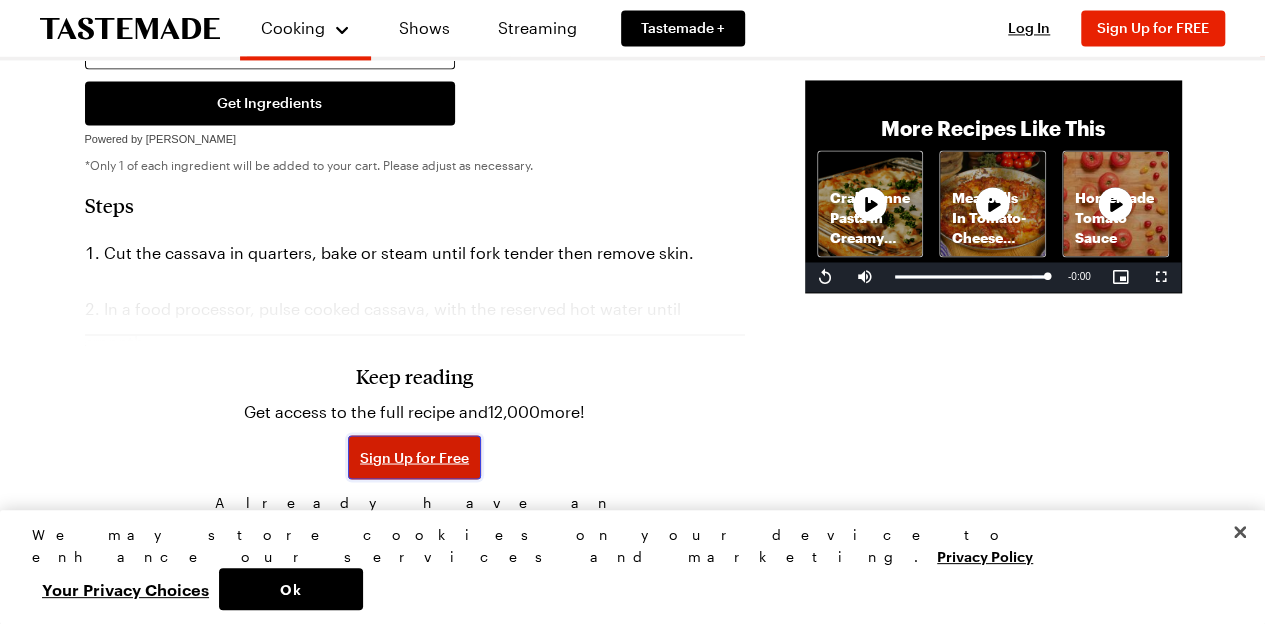 click on "Sign Up for Free" at bounding box center [414, 457] 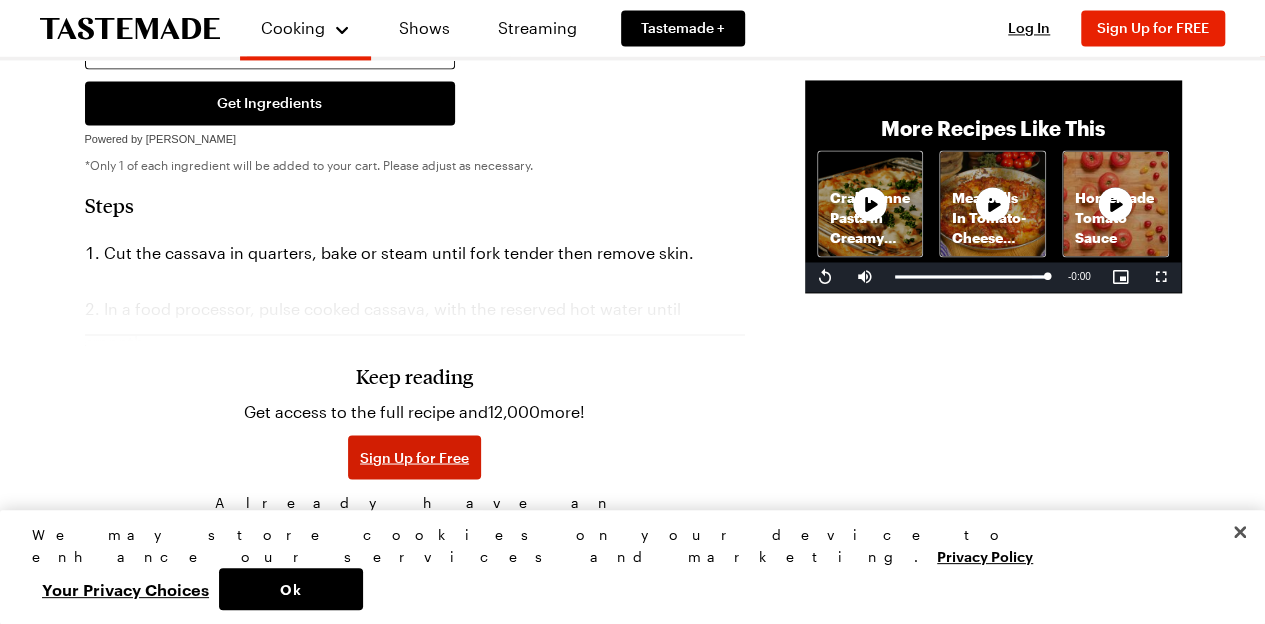 scroll, scrollTop: 1562, scrollLeft: 0, axis: vertical 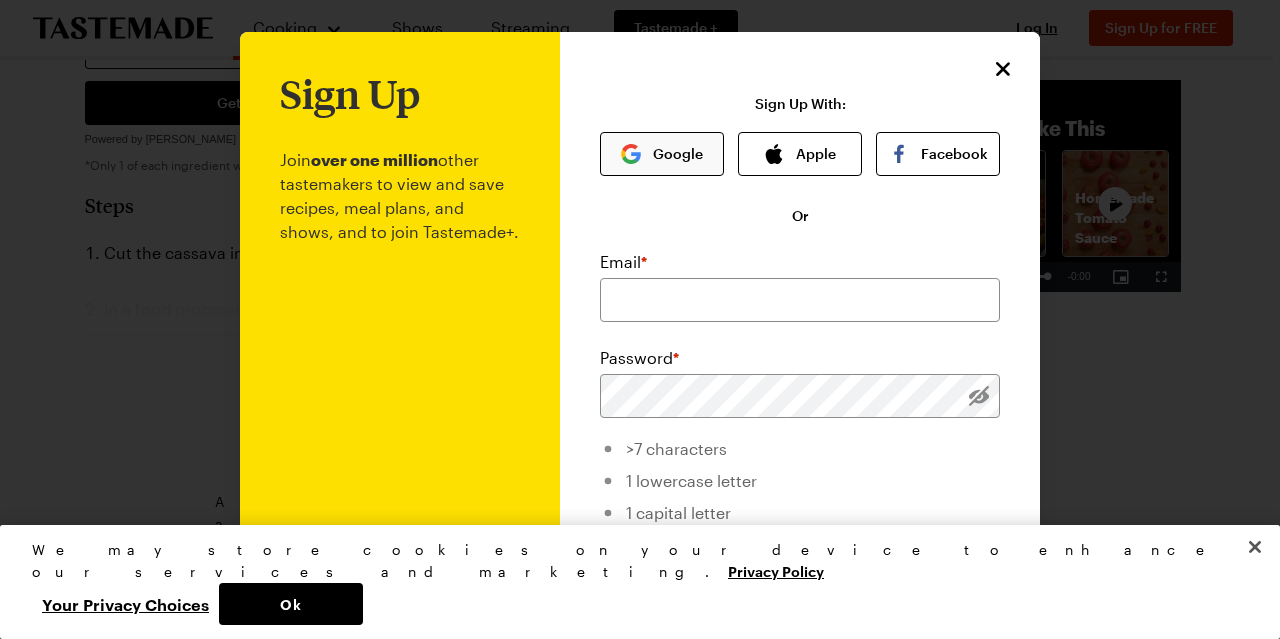 click on "Google" at bounding box center [662, 154] 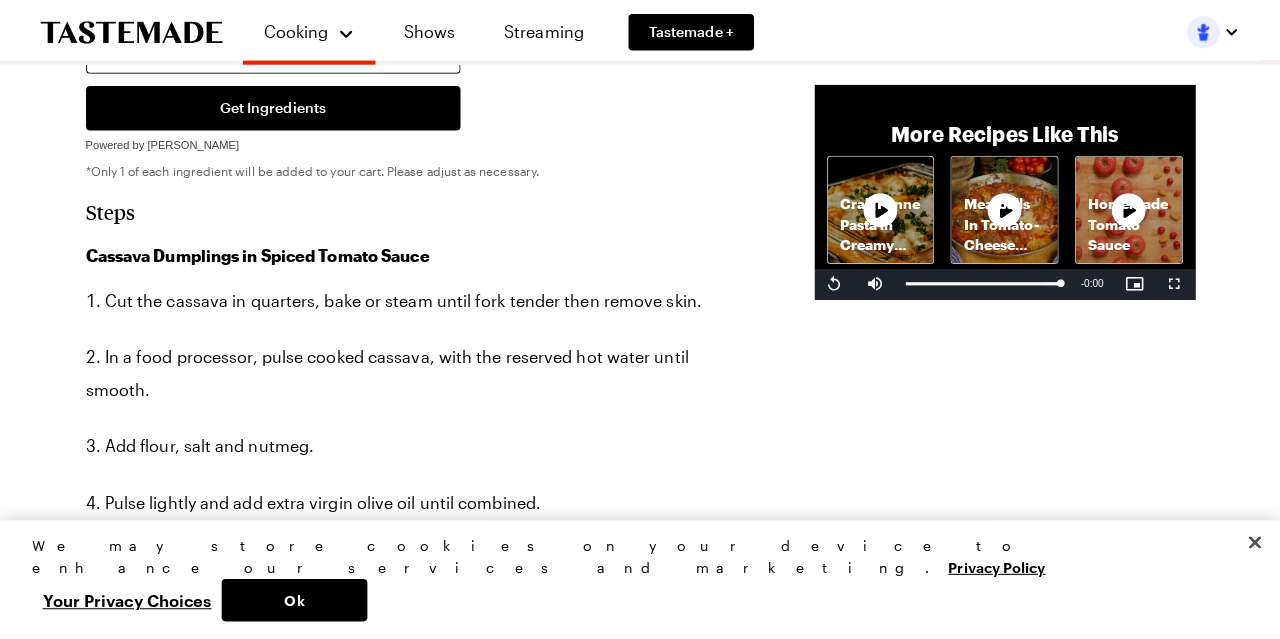 scroll, scrollTop: 0, scrollLeft: 0, axis: both 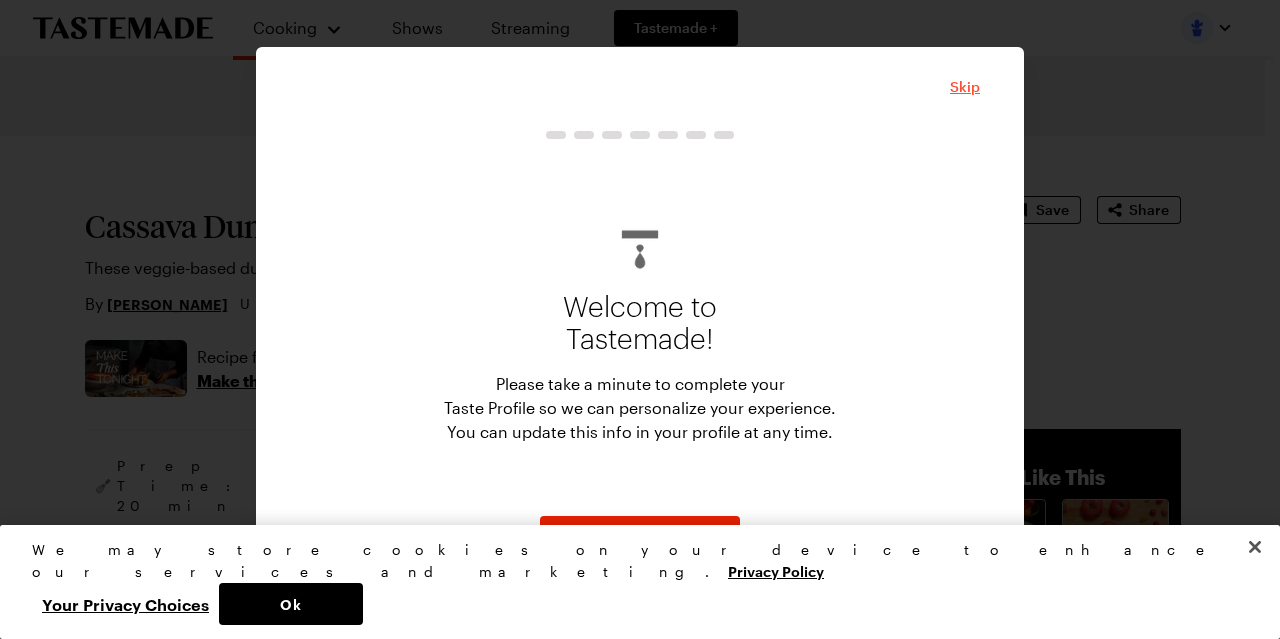 click on "Skip" at bounding box center (965, 87) 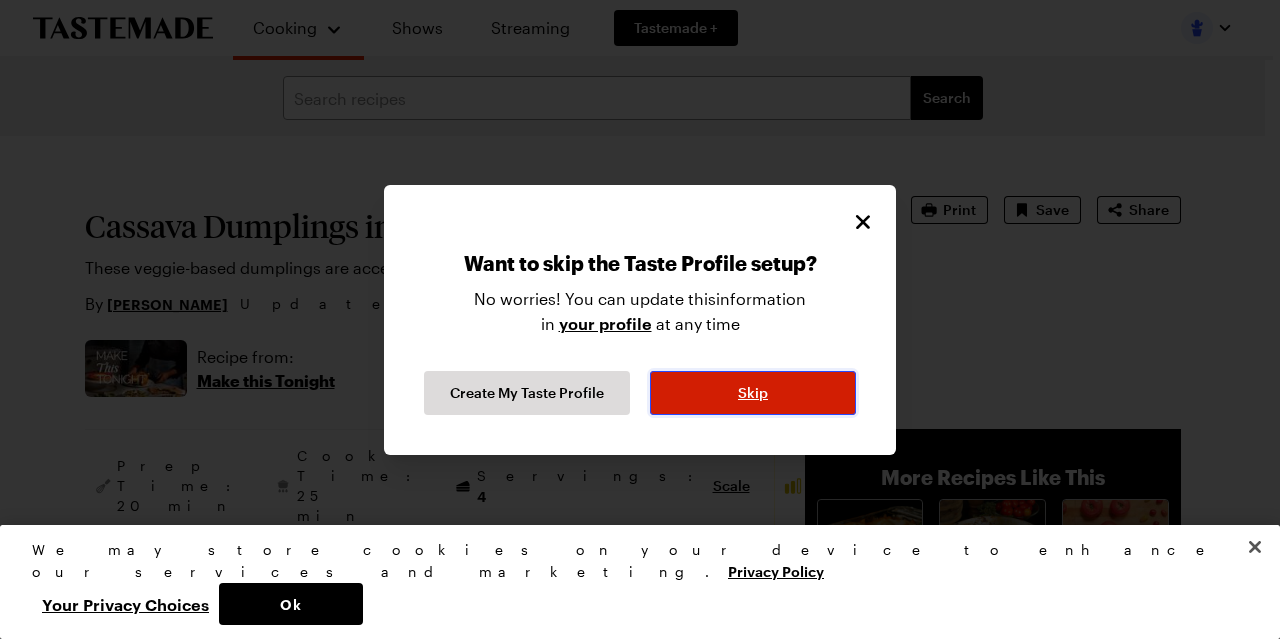 click on "Skip" at bounding box center (753, 393) 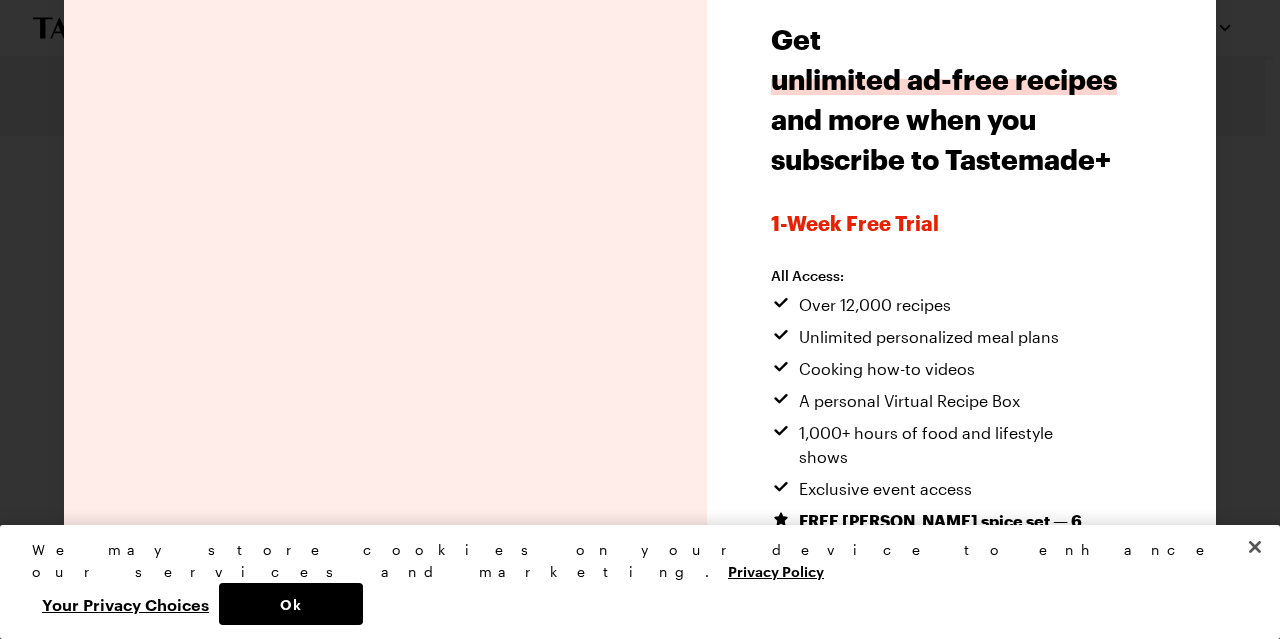 scroll, scrollTop: 66, scrollLeft: 0, axis: vertical 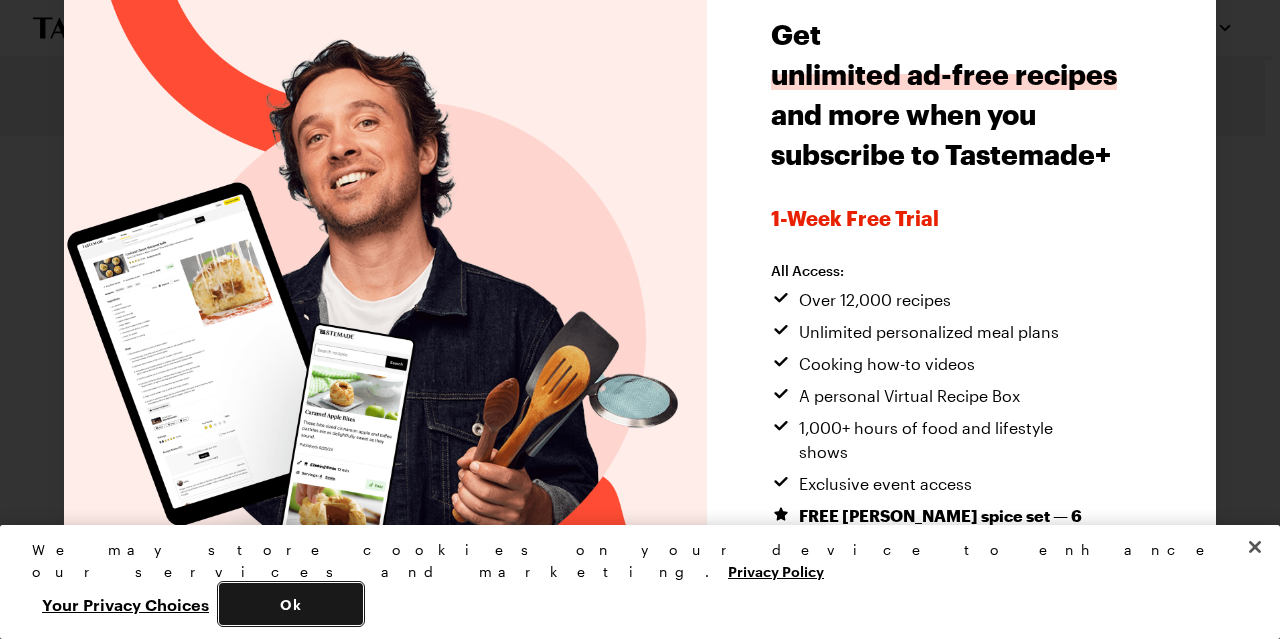click on "Ok" at bounding box center [291, 604] 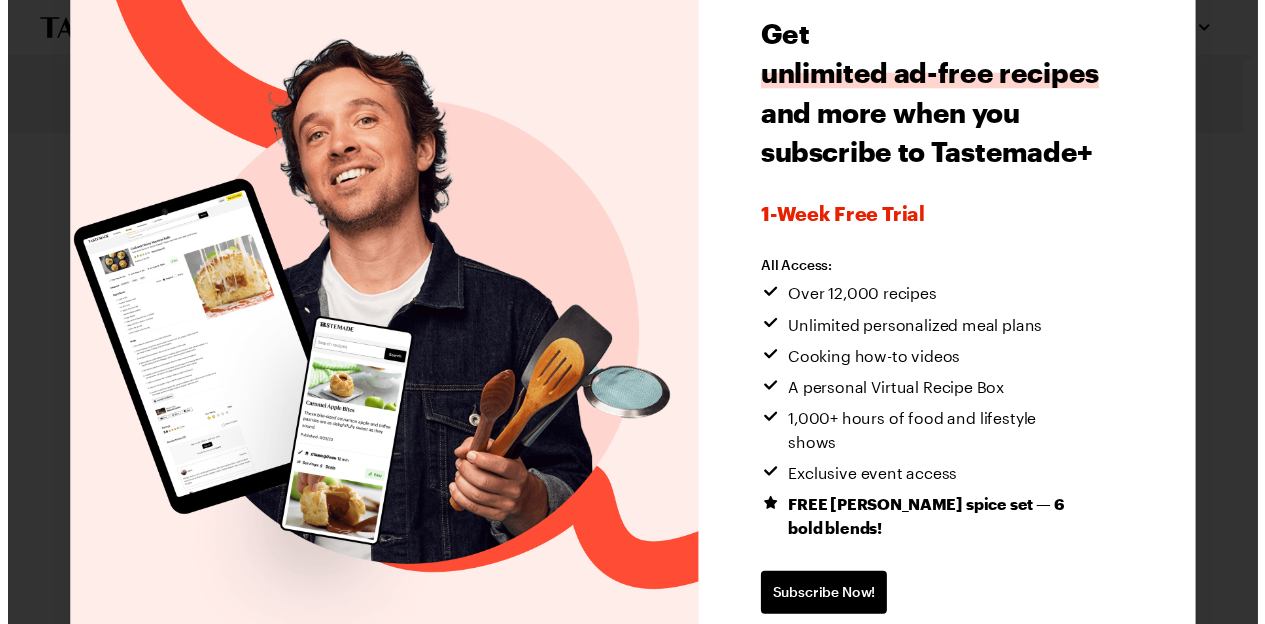 scroll, scrollTop: 0, scrollLeft: 0, axis: both 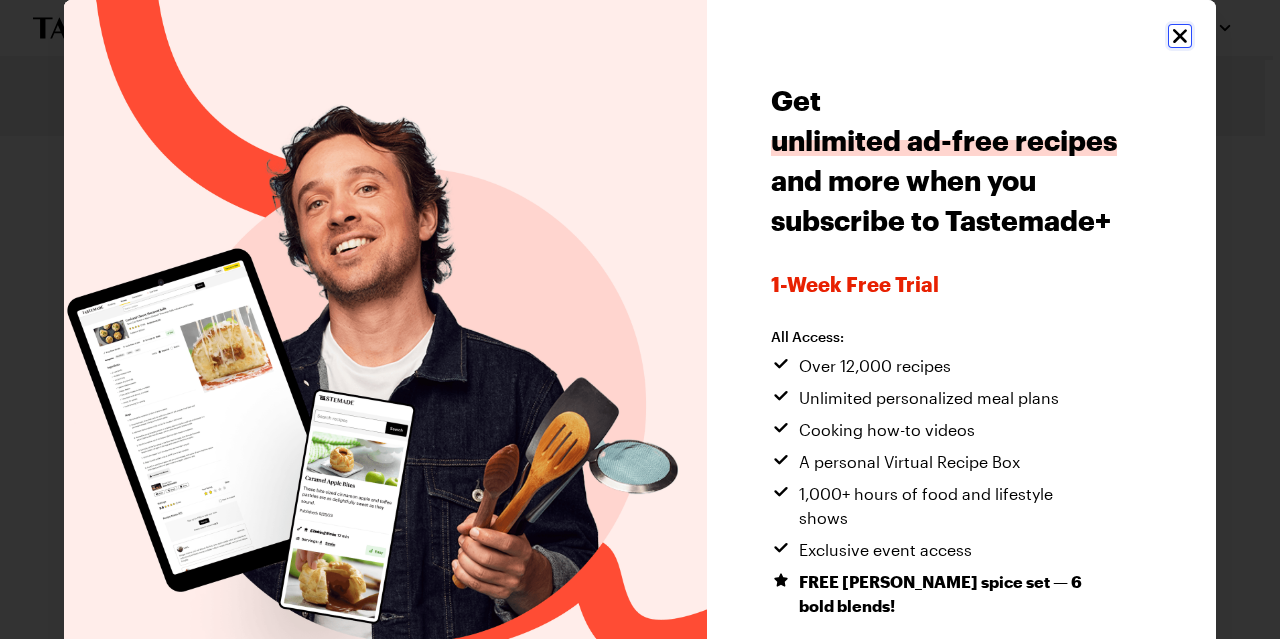 click 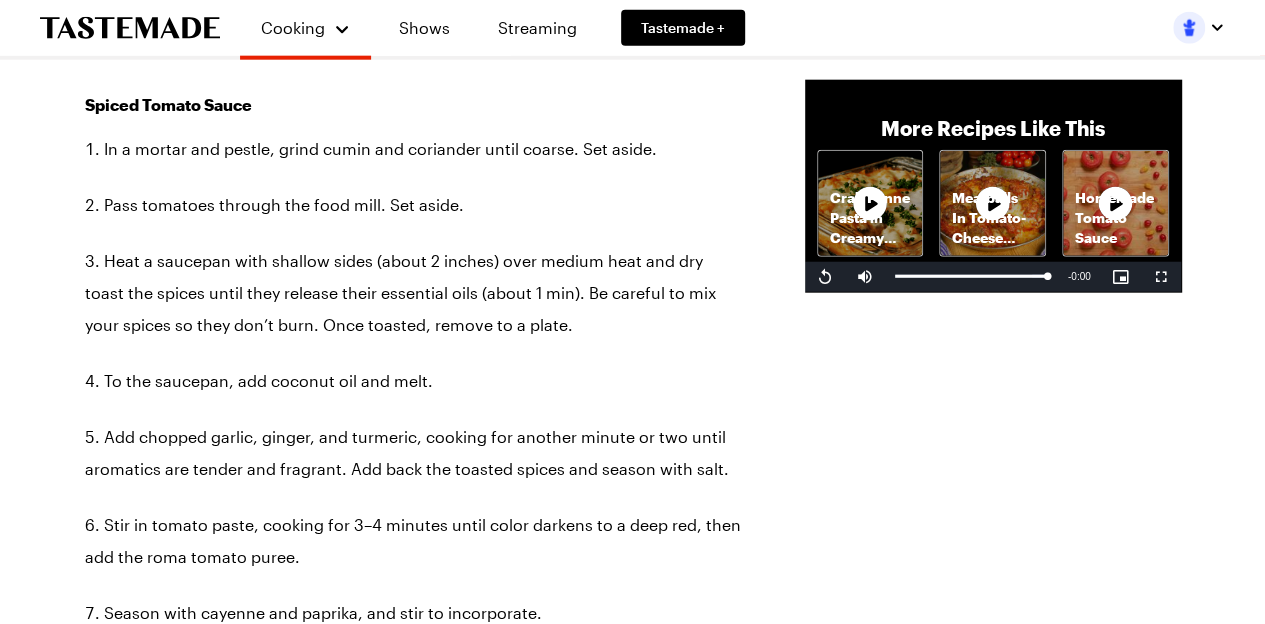 scroll, scrollTop: 2485, scrollLeft: 0, axis: vertical 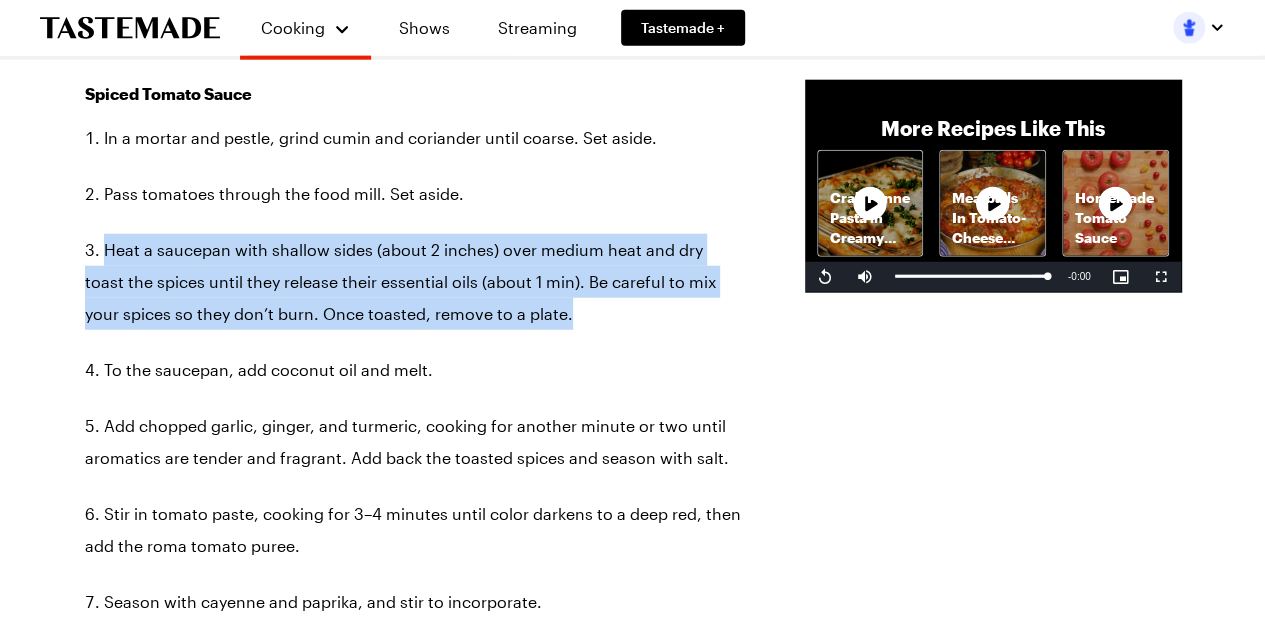 drag, startPoint x: 321, startPoint y: 428, endPoint x: 38, endPoint y: 343, distance: 295.4894 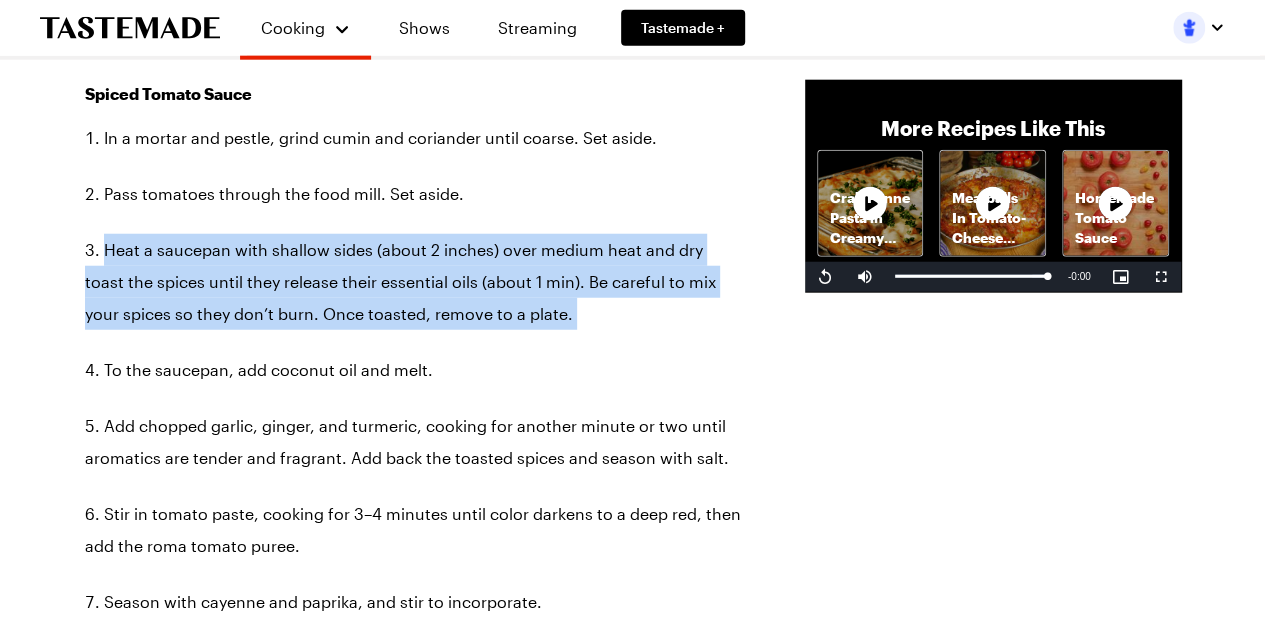 drag, startPoint x: 352, startPoint y: 437, endPoint x: 66, endPoint y: 343, distance: 301.05148 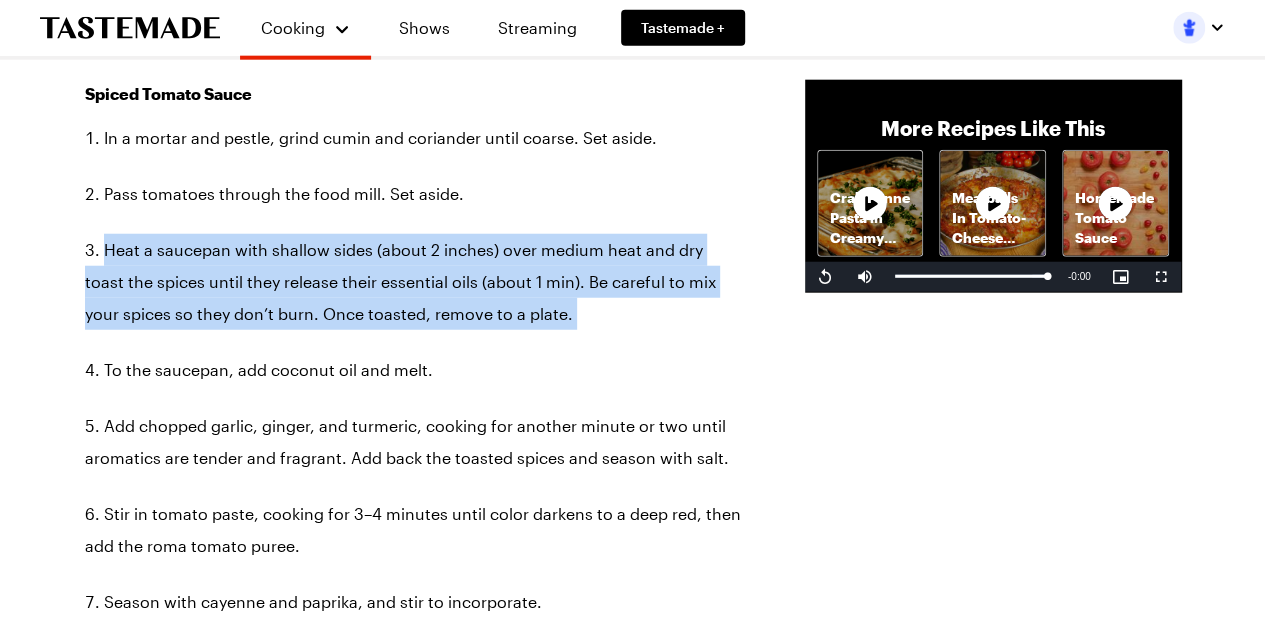 drag, startPoint x: 66, startPoint y: 343, endPoint x: 329, endPoint y: 425, distance: 275.48685 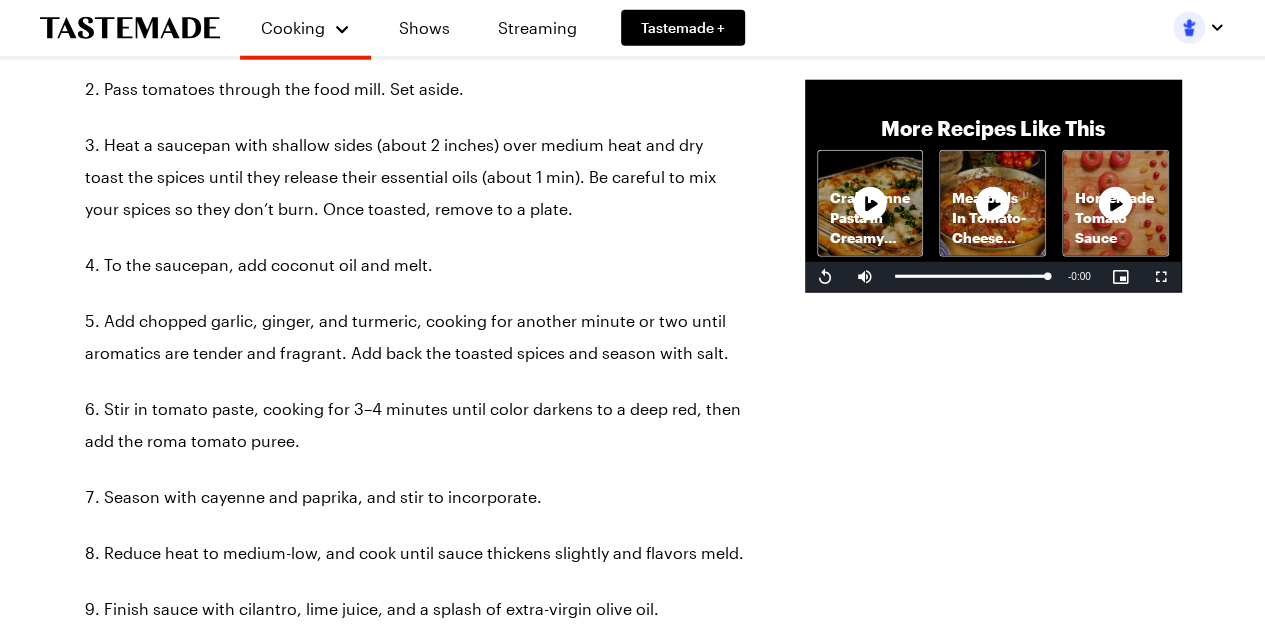 scroll, scrollTop: 2591, scrollLeft: 0, axis: vertical 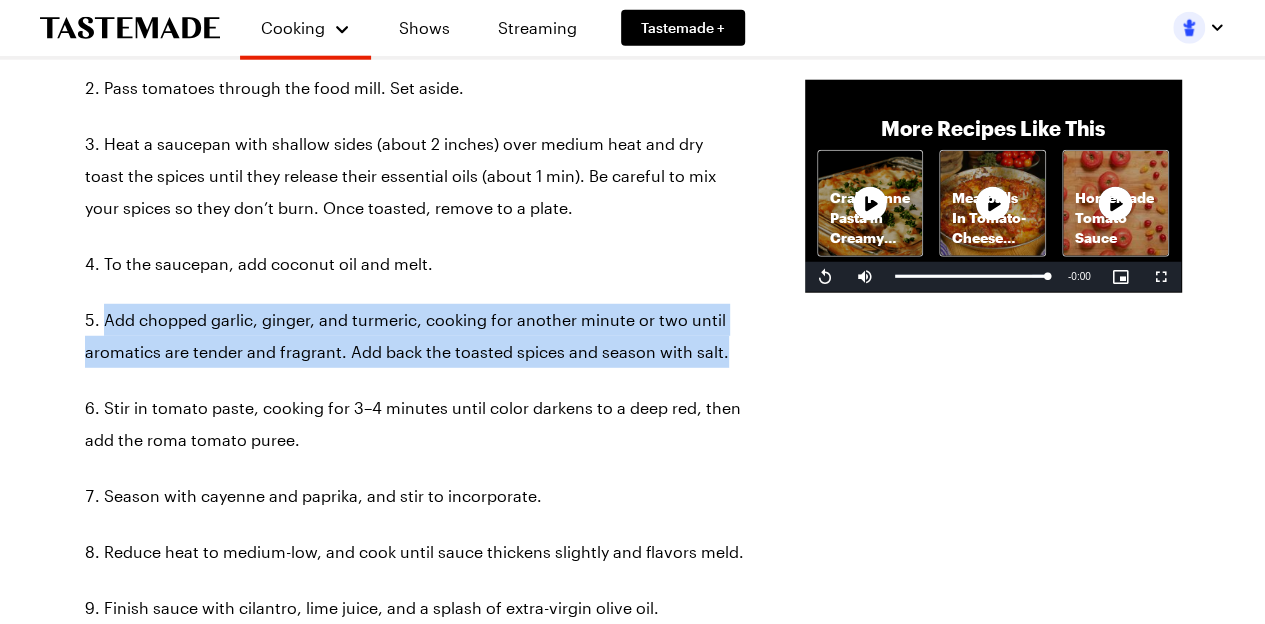 drag, startPoint x: 56, startPoint y: 438, endPoint x: 390, endPoint y: 502, distance: 340.07648 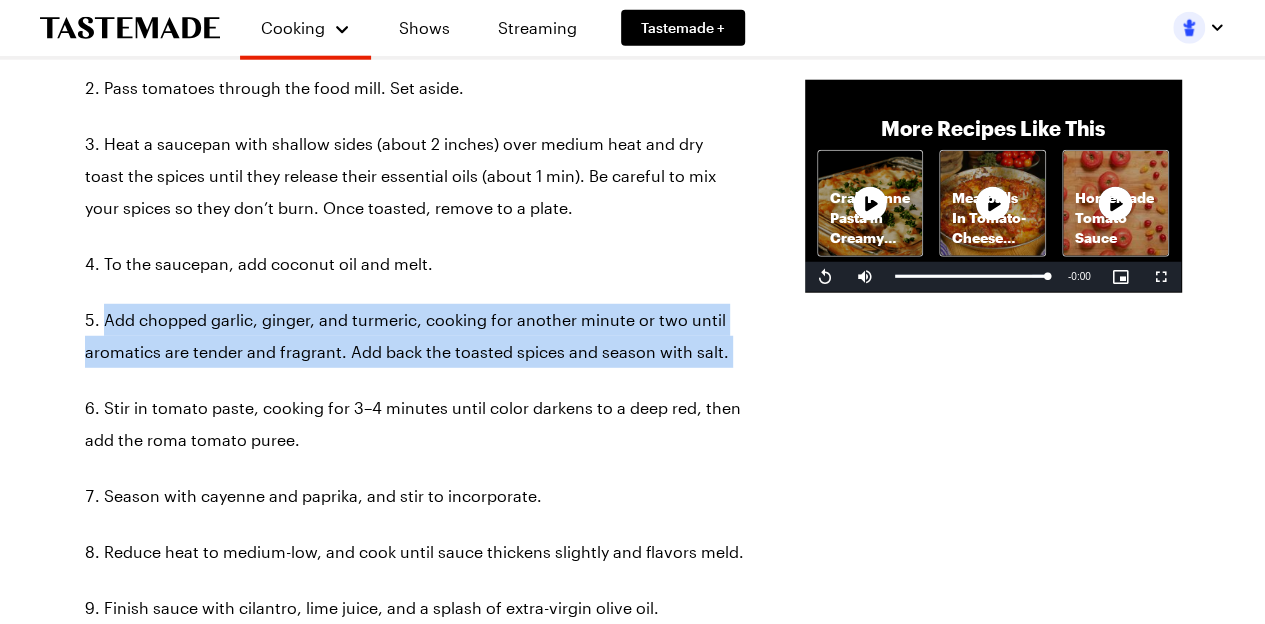 drag, startPoint x: 390, startPoint y: 502, endPoint x: 84, endPoint y: 445, distance: 311.26355 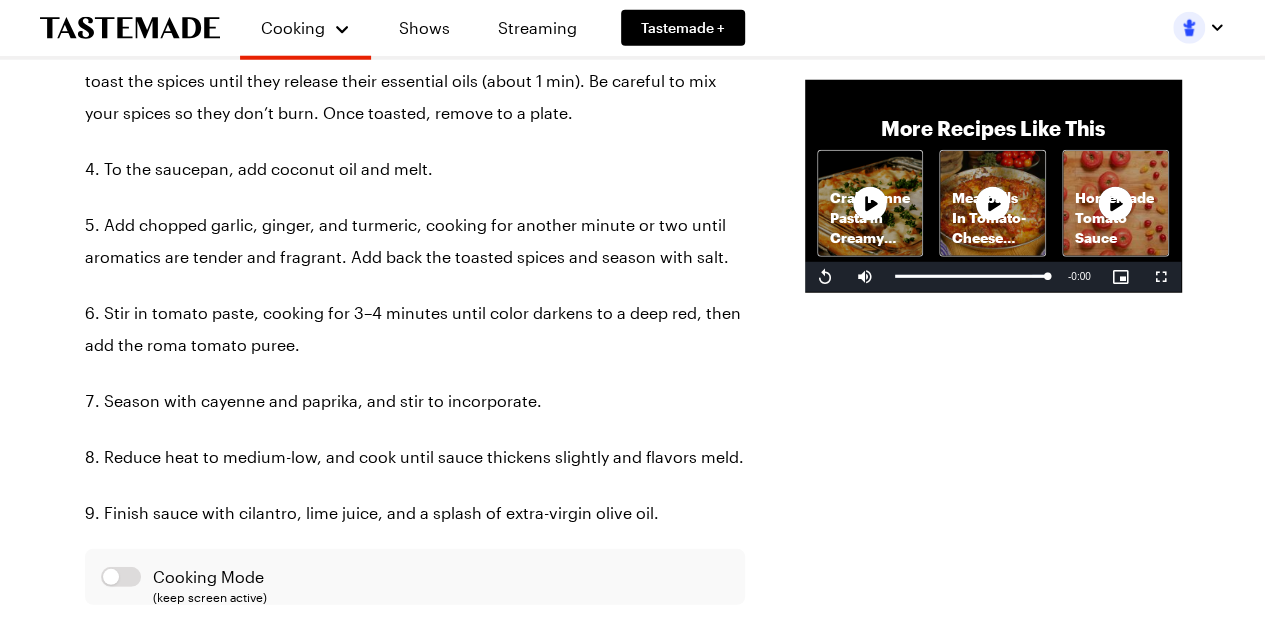 scroll, scrollTop: 2707, scrollLeft: 0, axis: vertical 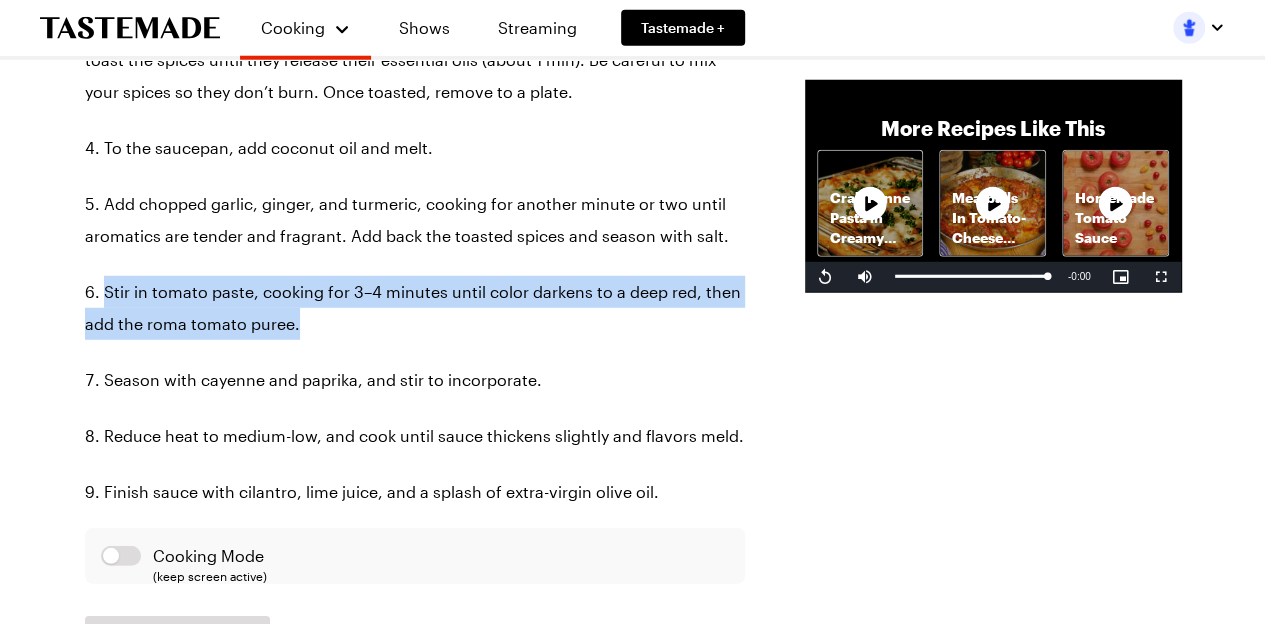 drag, startPoint x: 46, startPoint y: 441, endPoint x: 539, endPoint y: 473, distance: 494.03745 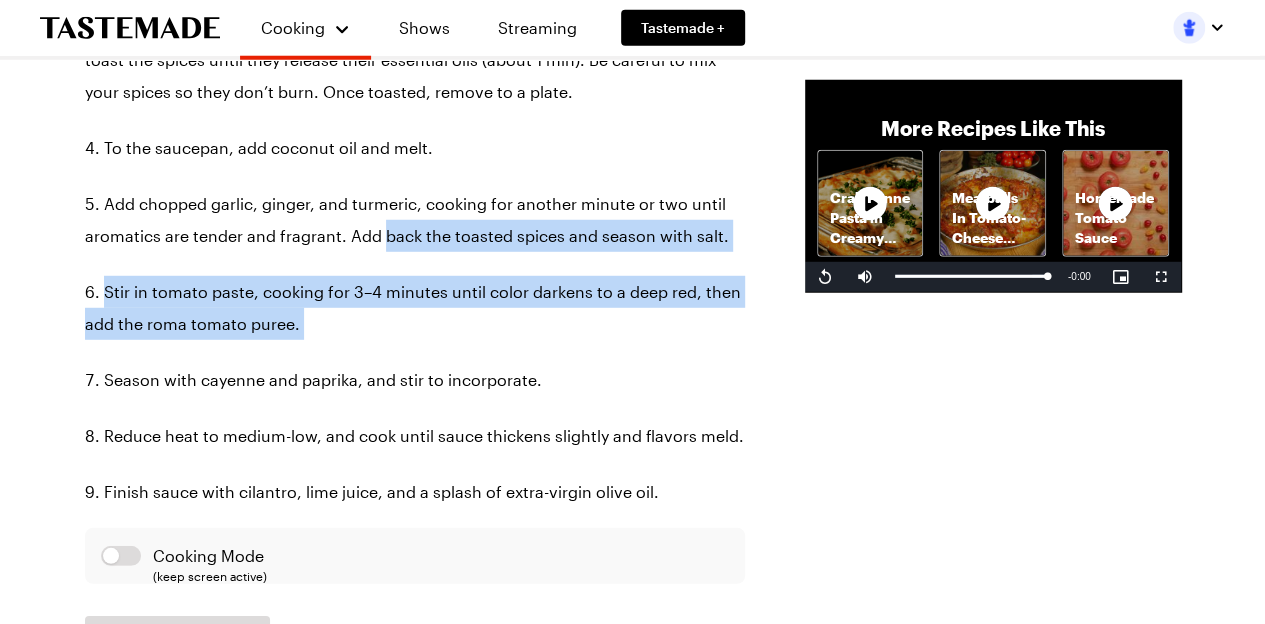 drag, startPoint x: 539, startPoint y: 473, endPoint x: 535, endPoint y: 365, distance: 108.07405 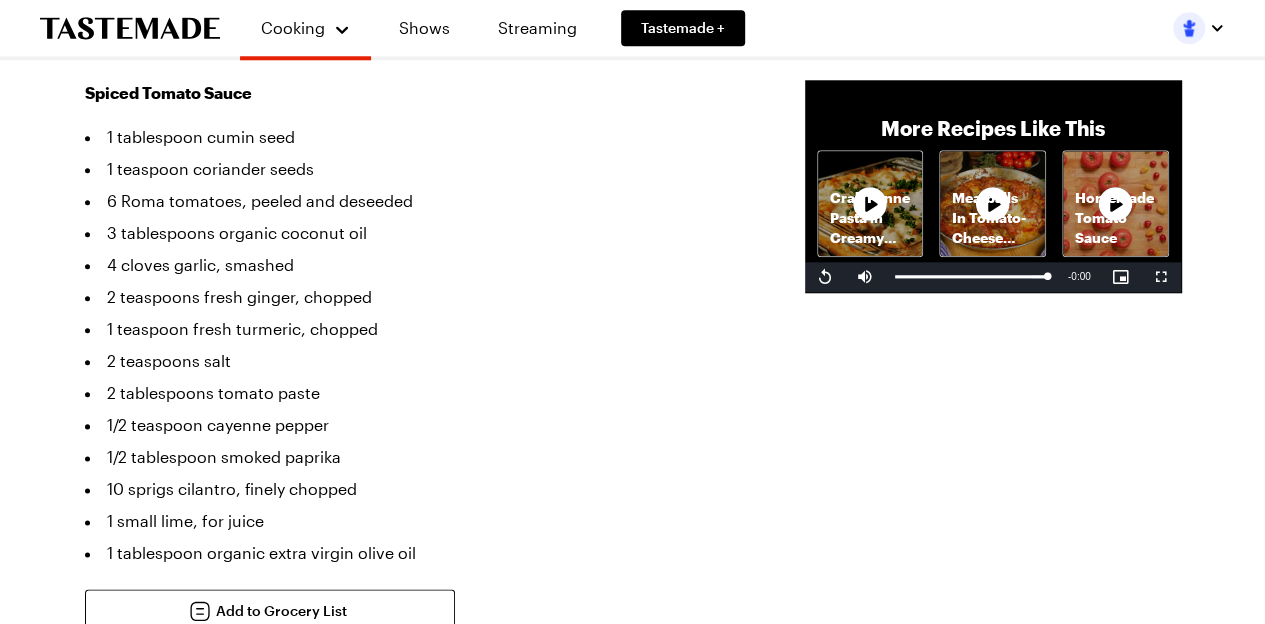scroll, scrollTop: 984, scrollLeft: 0, axis: vertical 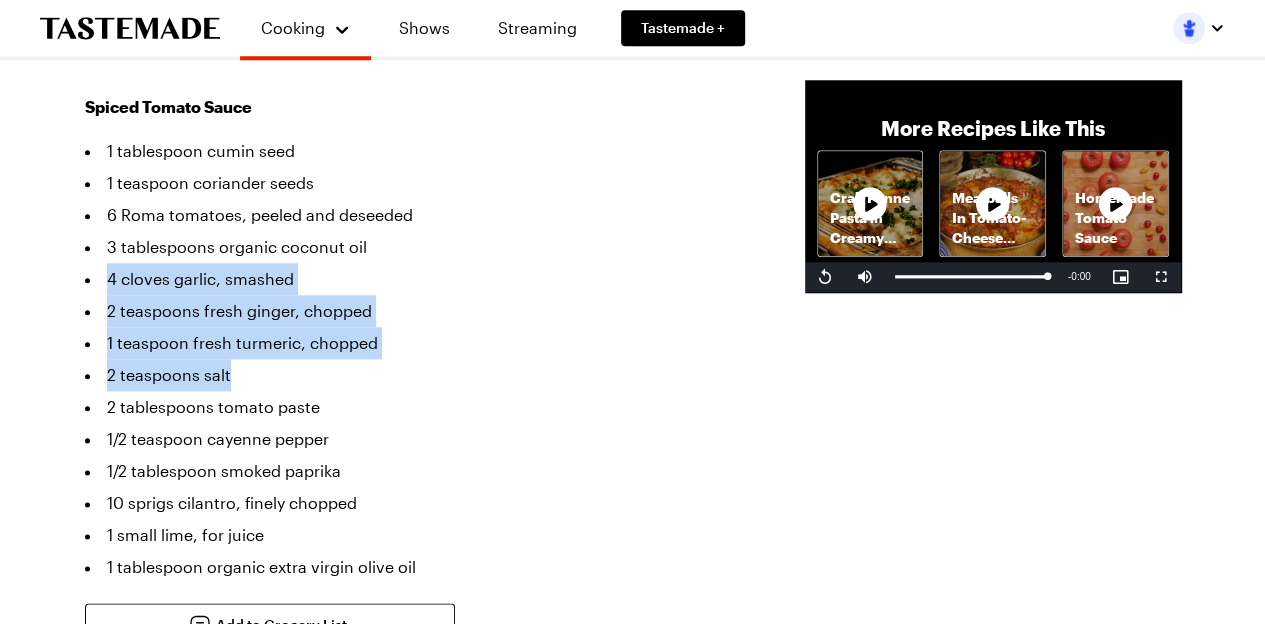 drag, startPoint x: 108, startPoint y: 244, endPoint x: 254, endPoint y: 325, distance: 166.96407 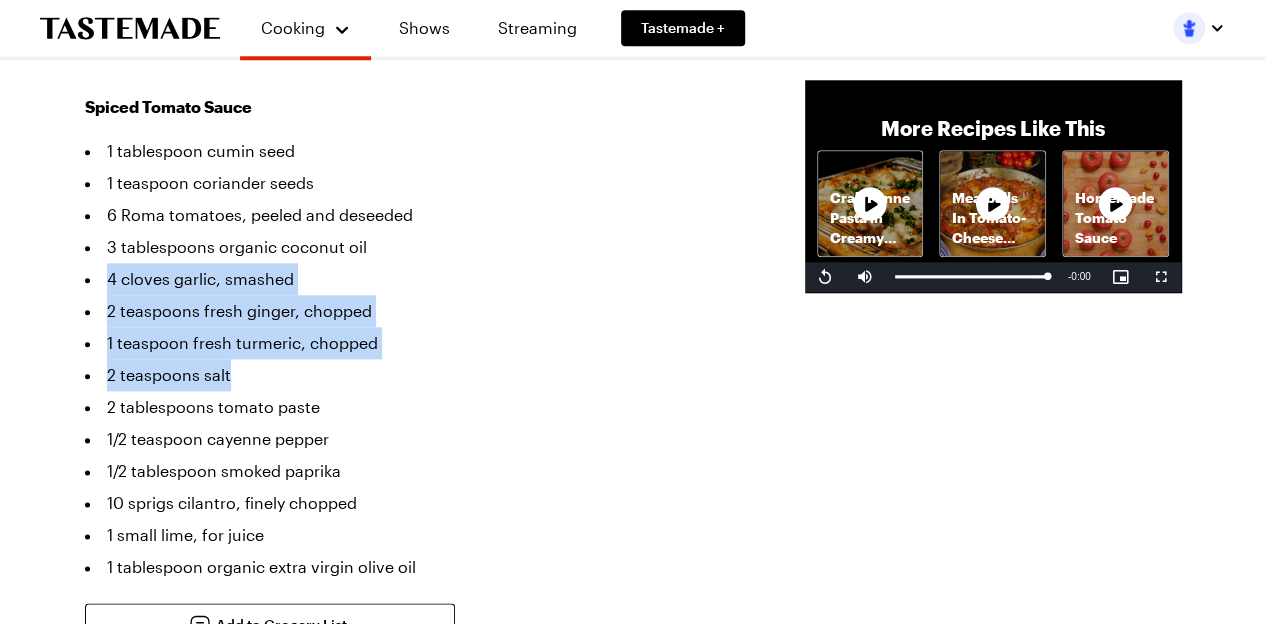 drag, startPoint x: 254, startPoint y: 325, endPoint x: 102, endPoint y: 243, distance: 172.70784 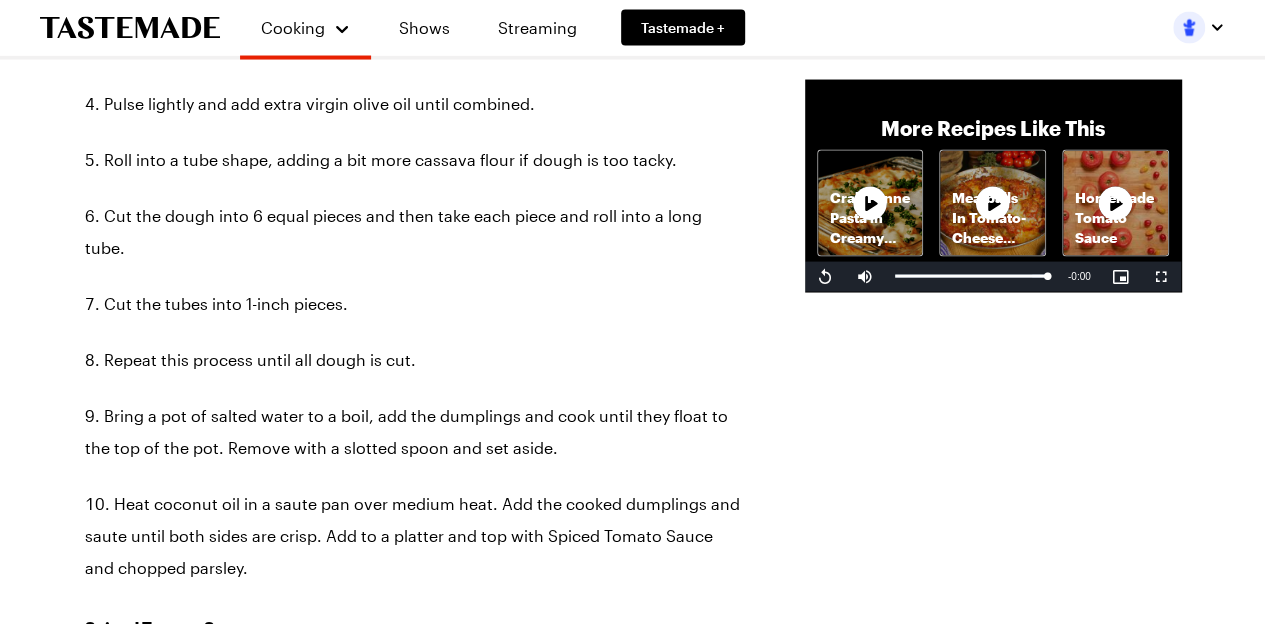 scroll, scrollTop: 1998, scrollLeft: 0, axis: vertical 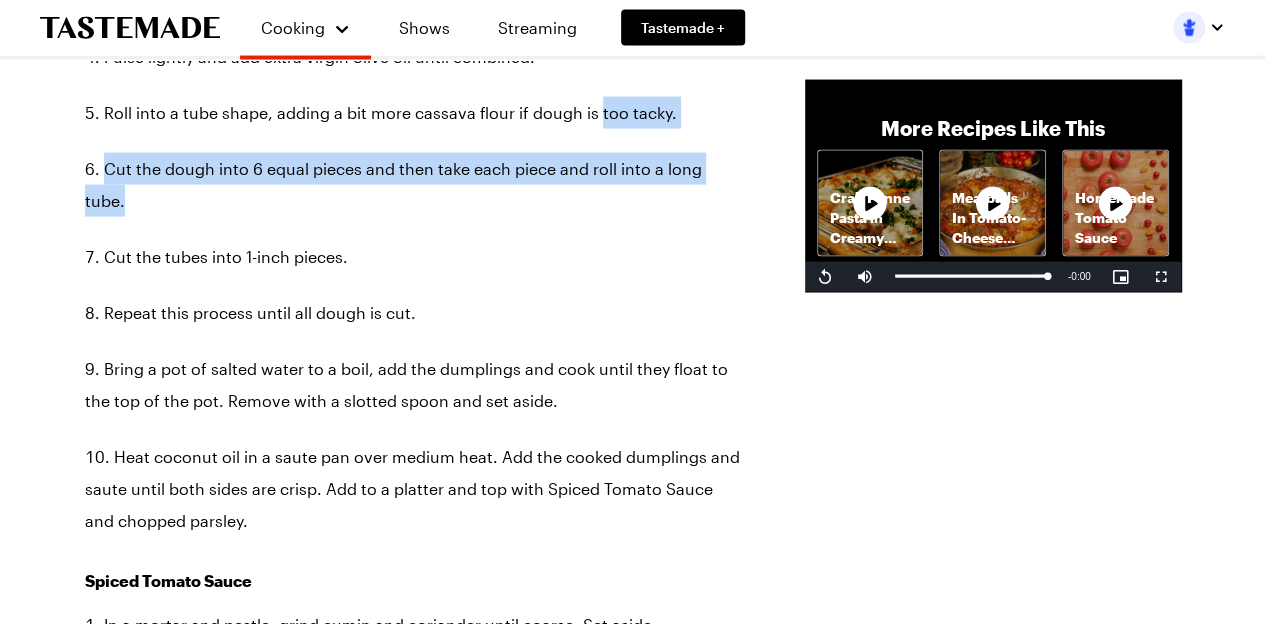 drag, startPoint x: 250, startPoint y: 233, endPoint x: 80, endPoint y: 151, distance: 188.74321 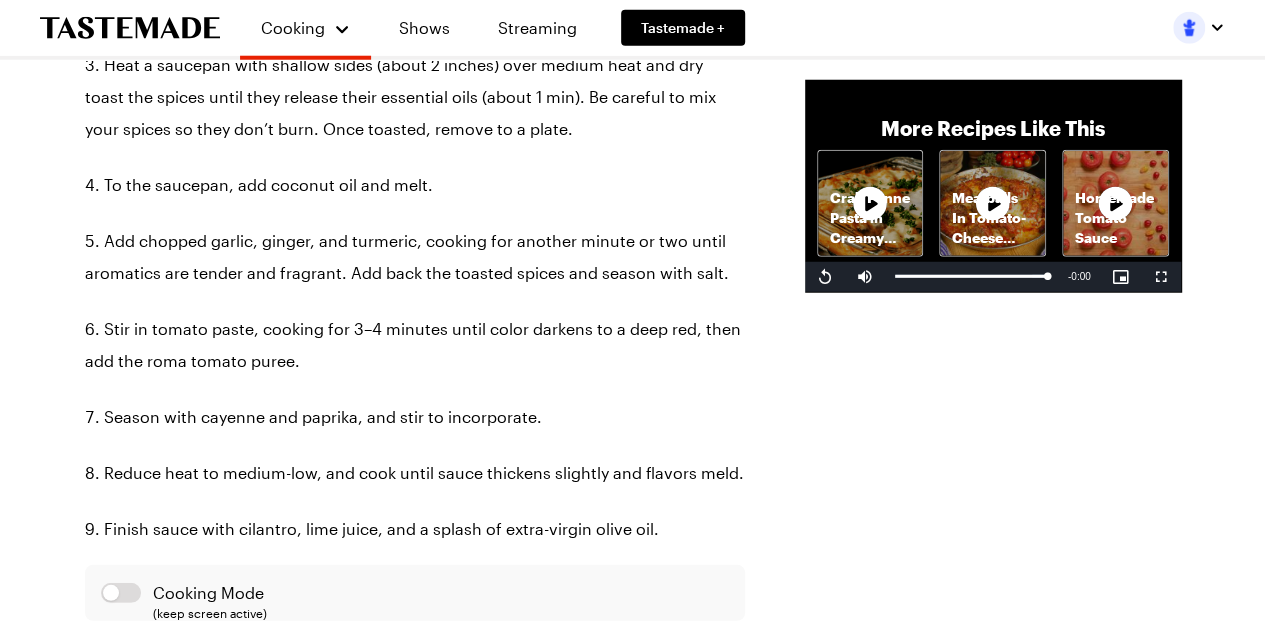 scroll, scrollTop: 2671, scrollLeft: 0, axis: vertical 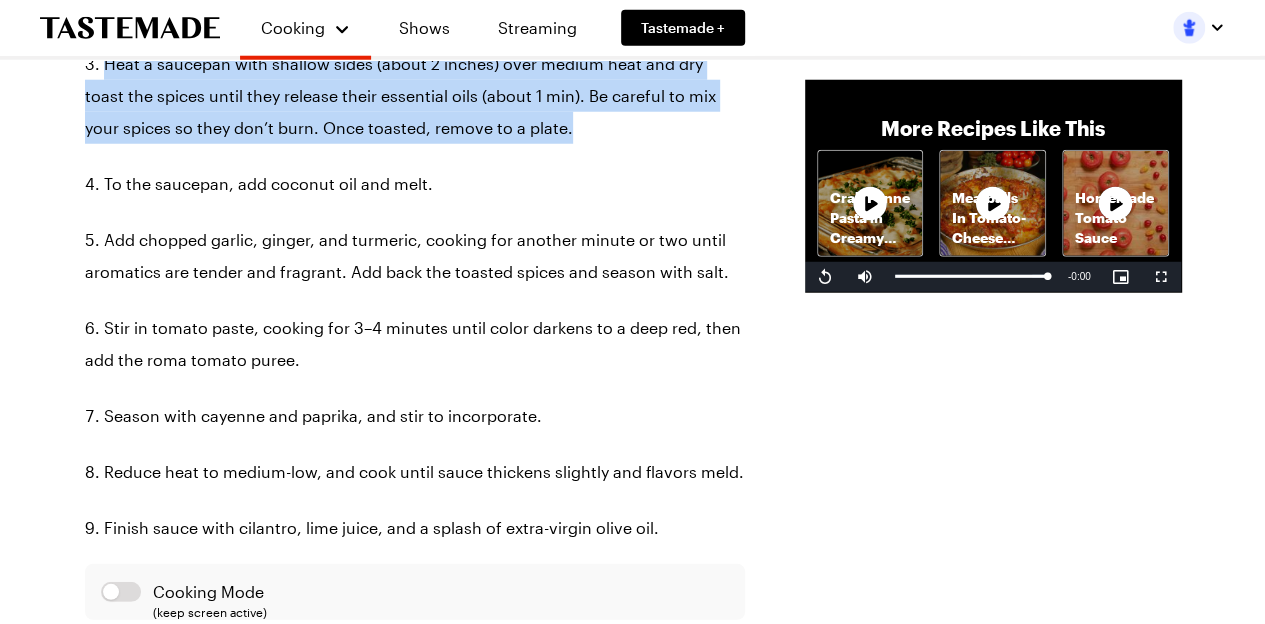 drag, startPoint x: 310, startPoint y: 249, endPoint x: 80, endPoint y: 137, distance: 255.82025 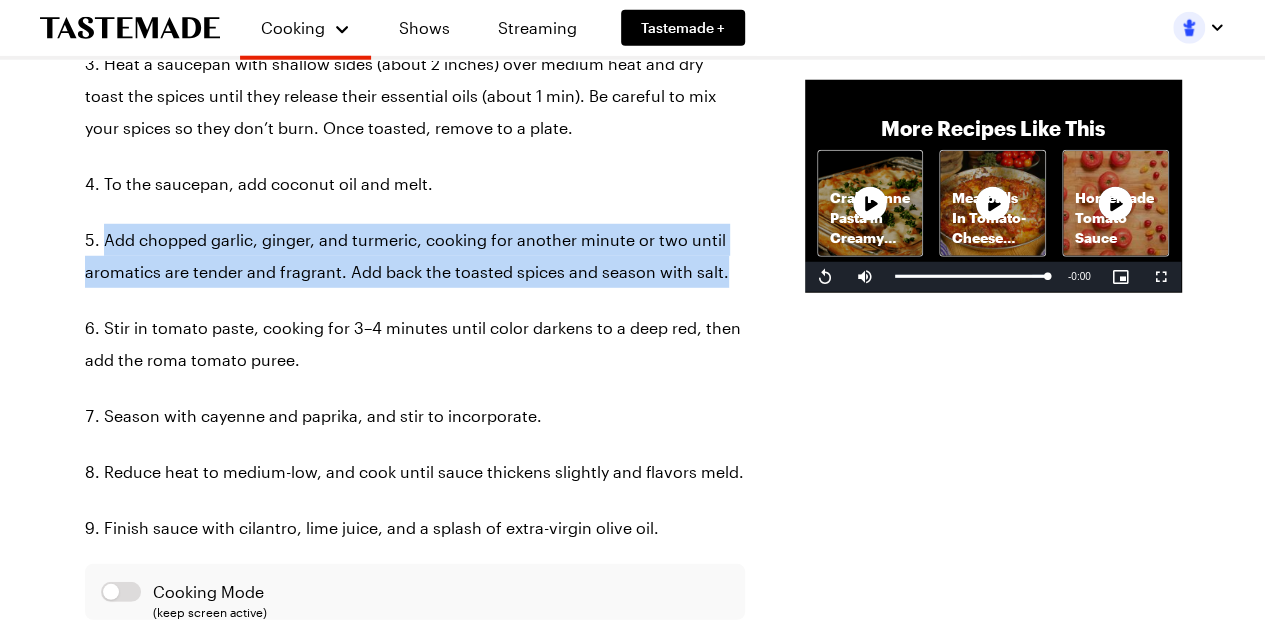 drag, startPoint x: 75, startPoint y: 361, endPoint x: 392, endPoint y: 411, distance: 320.919 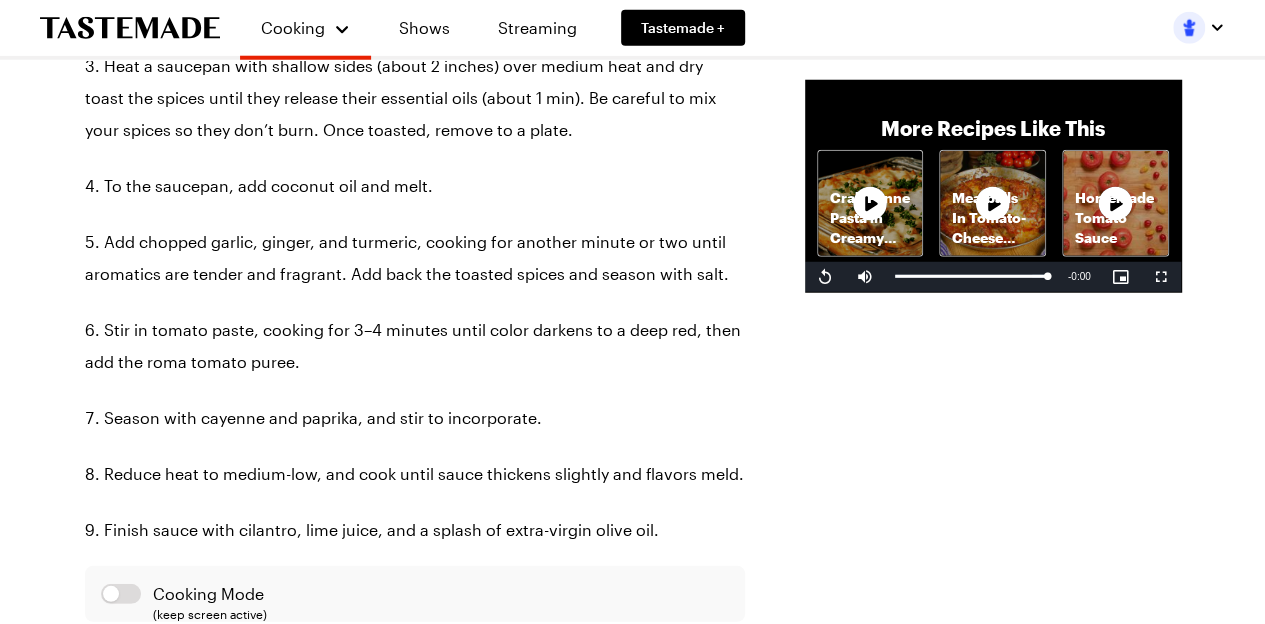 scroll, scrollTop: 2667, scrollLeft: 0, axis: vertical 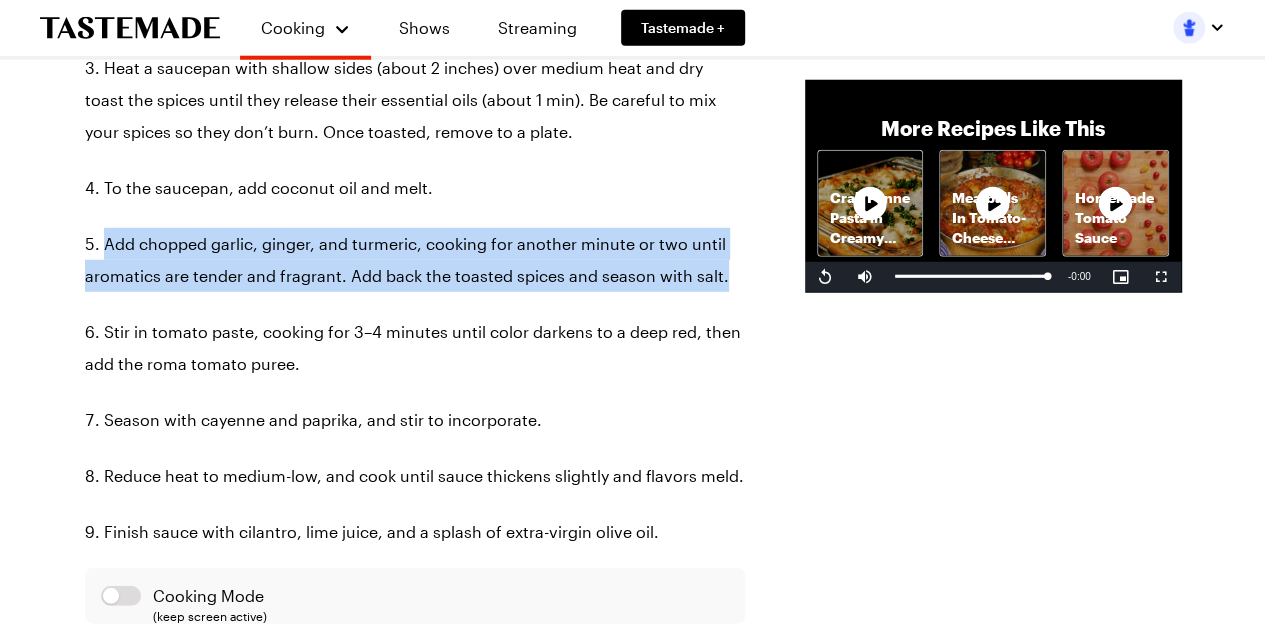 drag, startPoint x: 372, startPoint y: 432, endPoint x: 90, endPoint y: 367, distance: 289.3942 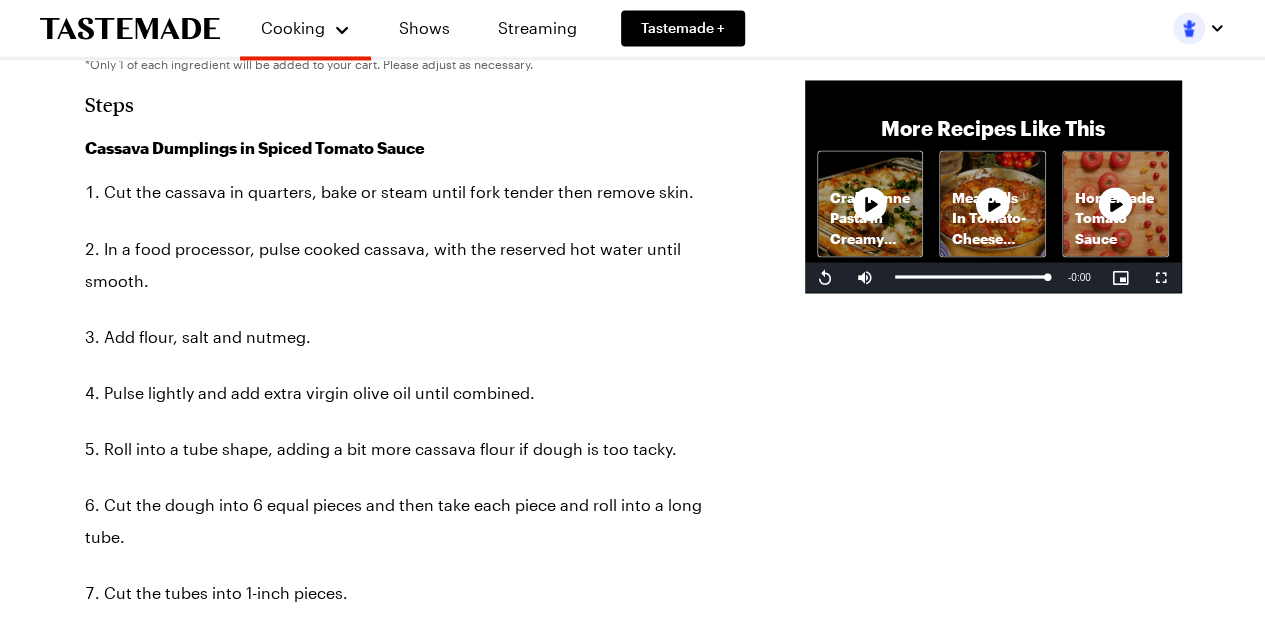 scroll, scrollTop: 1662, scrollLeft: 0, axis: vertical 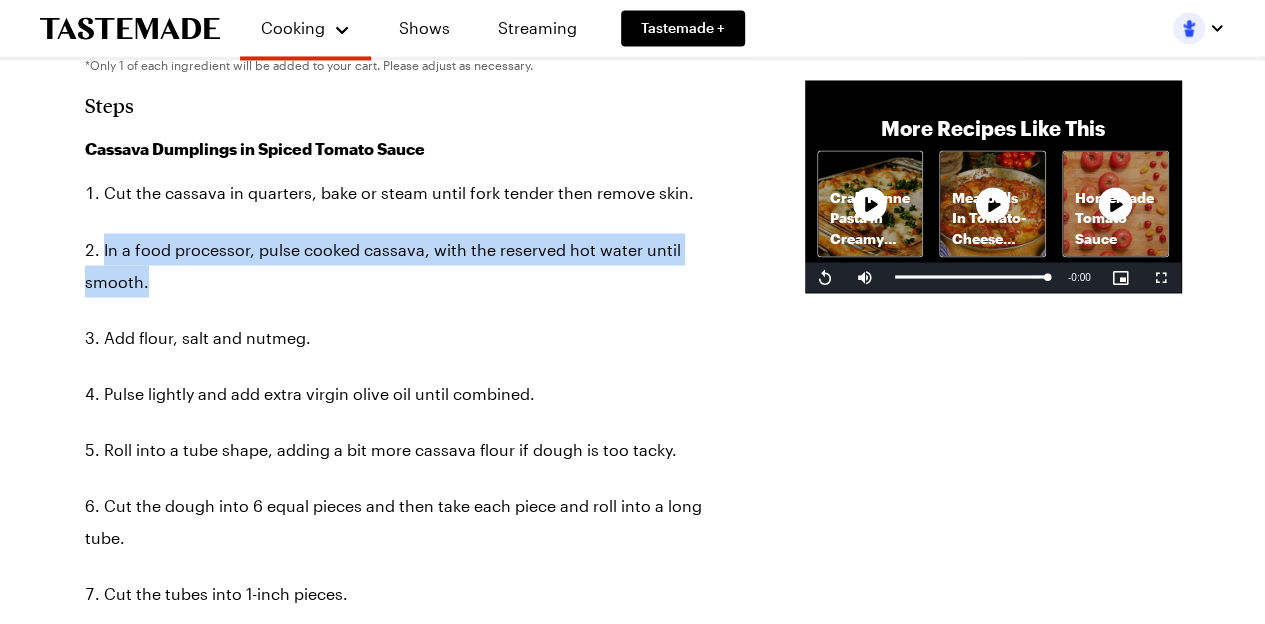 drag, startPoint x: 355, startPoint y: 277, endPoint x: 335, endPoint y: 197, distance: 82.46211 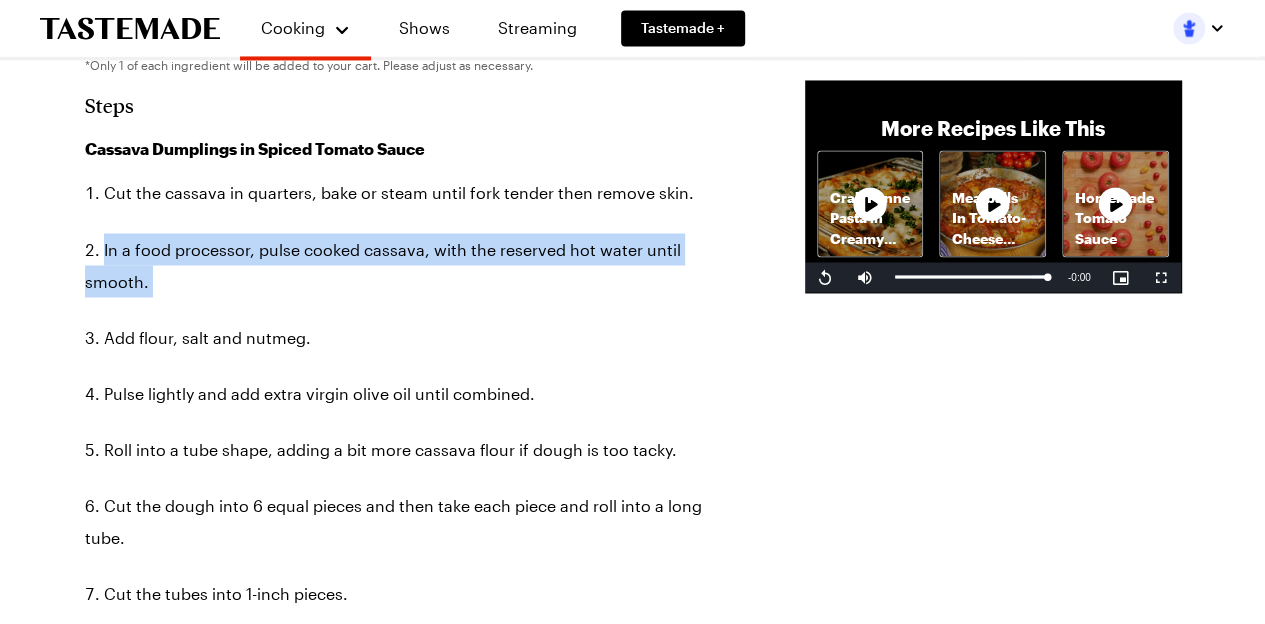 drag, startPoint x: 335, startPoint y: 197, endPoint x: 336, endPoint y: 279, distance: 82.006096 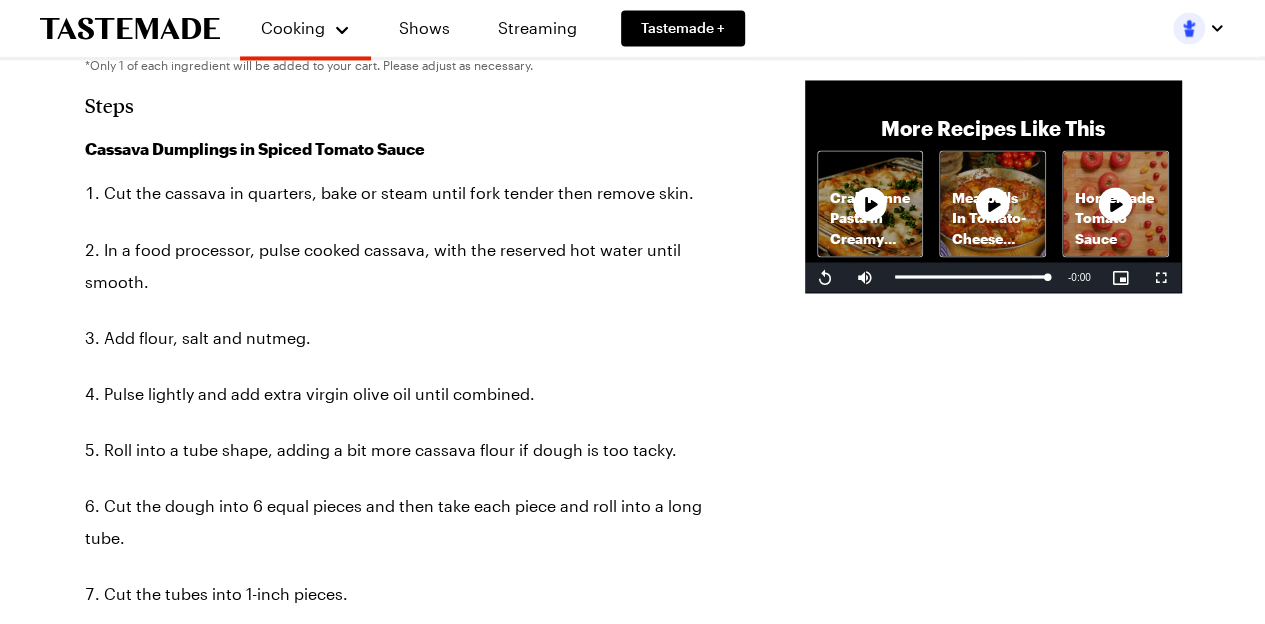 click on "In a food processor, pulse cooked cassava, with the reserved hot water until smooth." at bounding box center (415, 265) 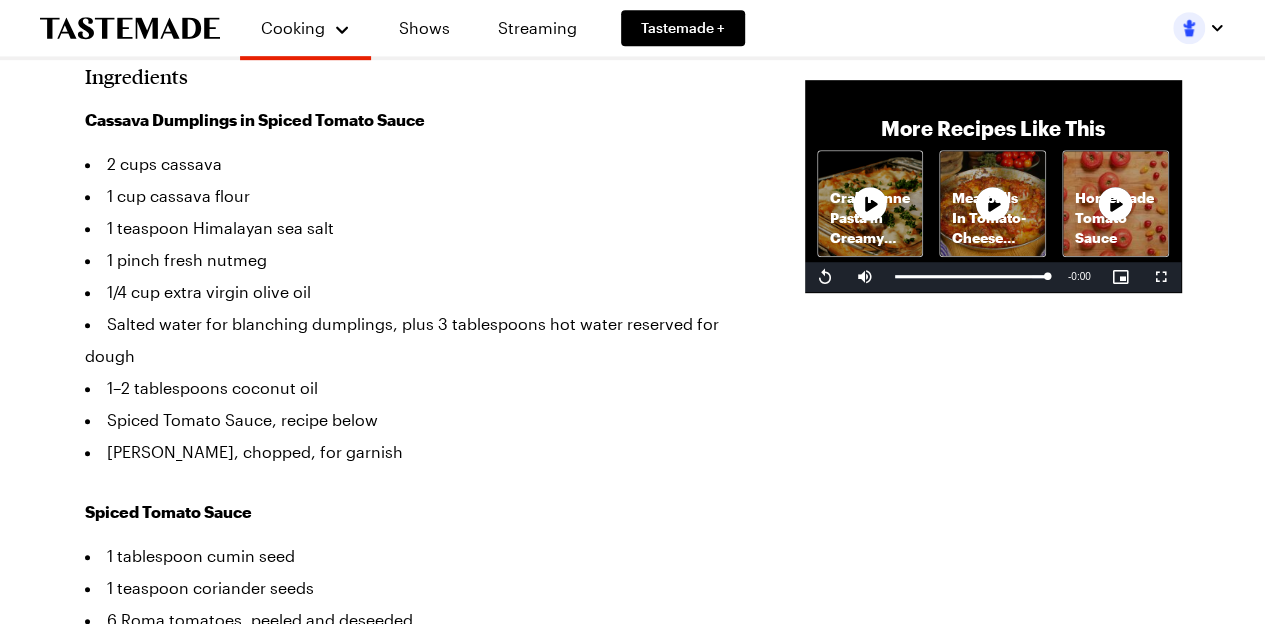 scroll, scrollTop: 577, scrollLeft: 0, axis: vertical 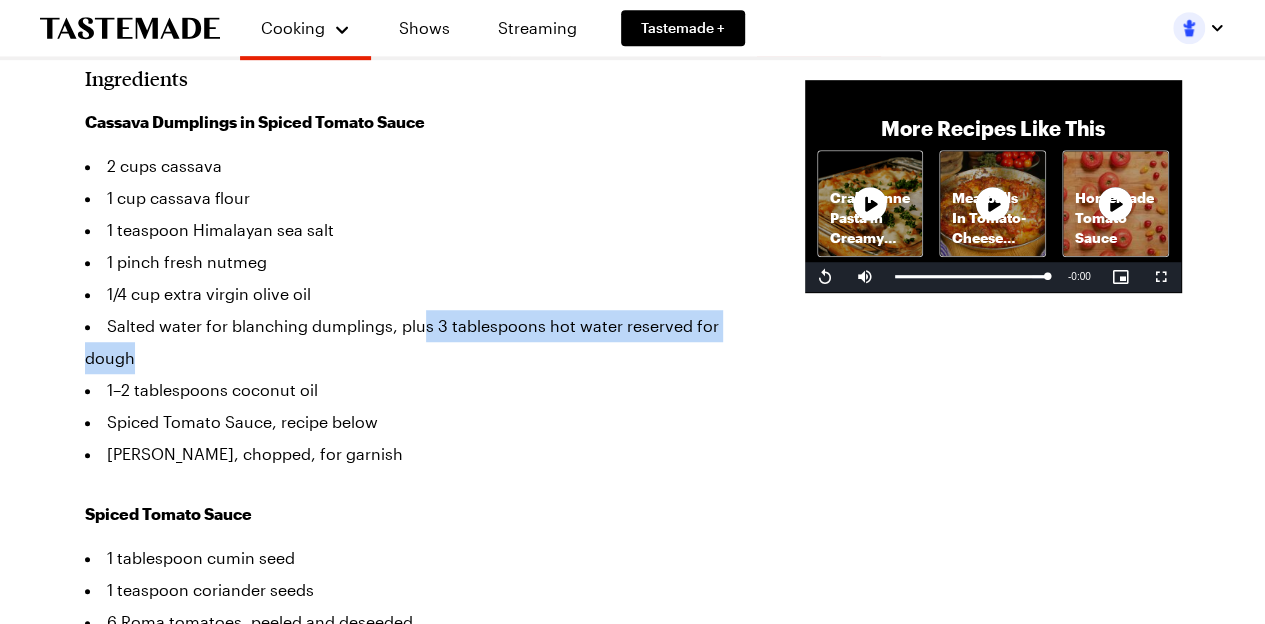 drag, startPoint x: 418, startPoint y: 289, endPoint x: 442, endPoint y: 309, distance: 31.241 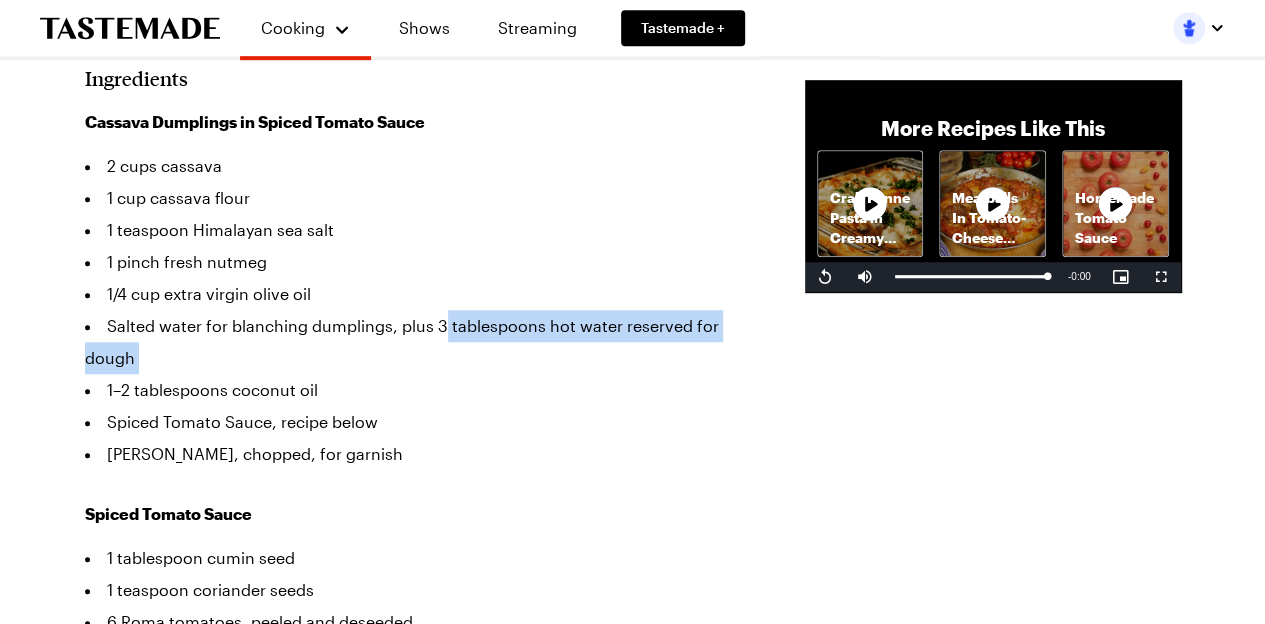 drag, startPoint x: 442, startPoint y: 309, endPoint x: 438, endPoint y: 297, distance: 12.649111 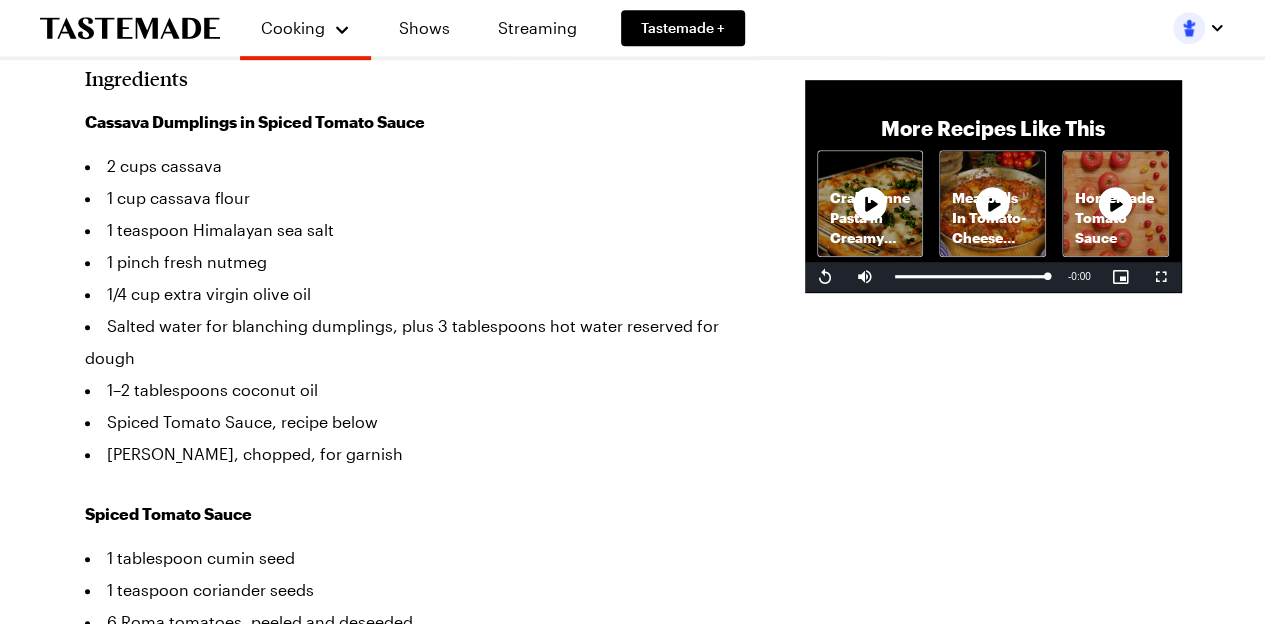 click on "Salted water for blanching dumplings, plus 3 tablespoons hot water reserved for dough" at bounding box center [415, 342] 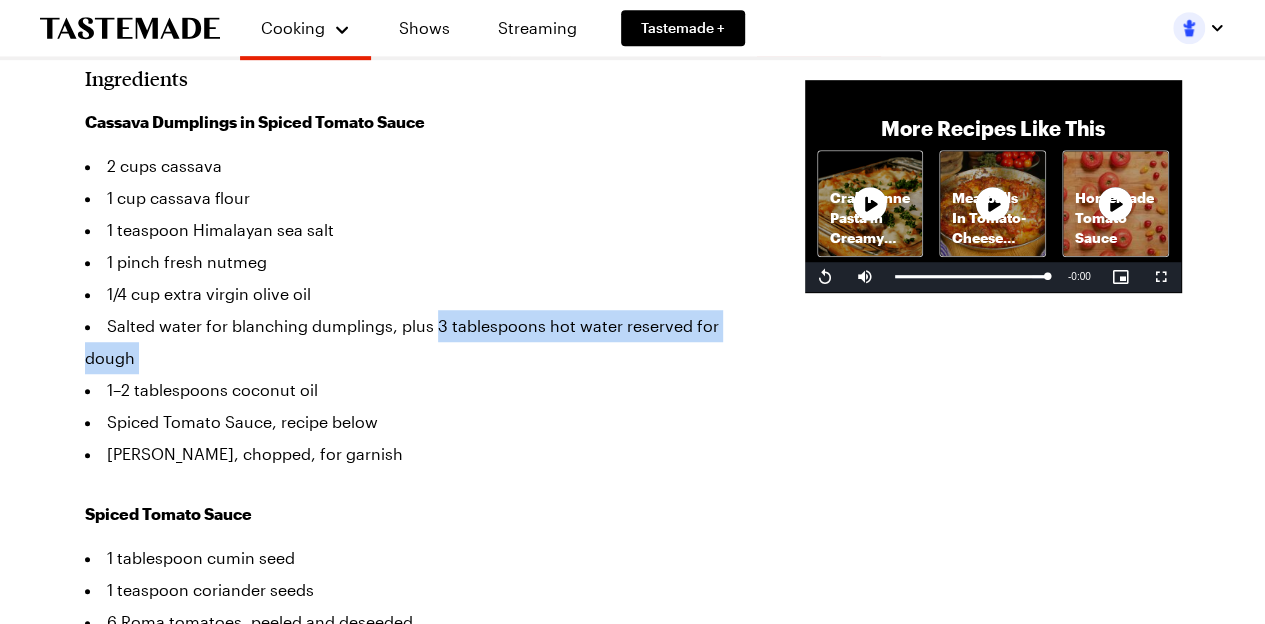 drag, startPoint x: 432, startPoint y: 294, endPoint x: 432, endPoint y: 309, distance: 15 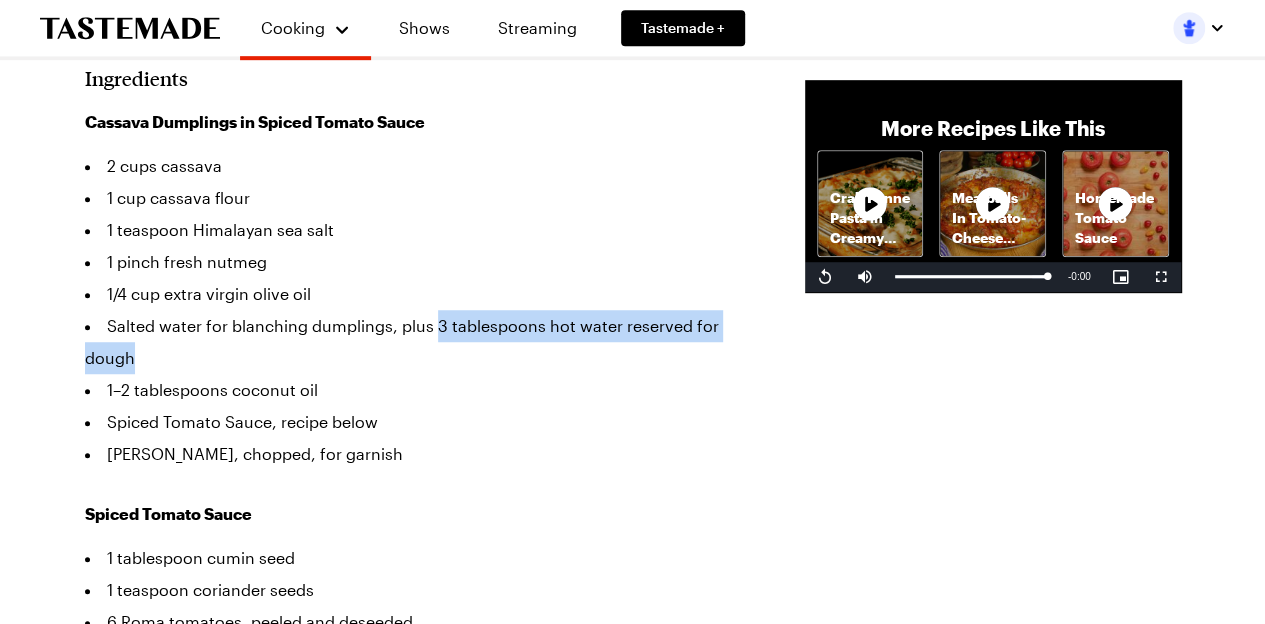 drag, startPoint x: 432, startPoint y: 309, endPoint x: 433, endPoint y: 285, distance: 24.020824 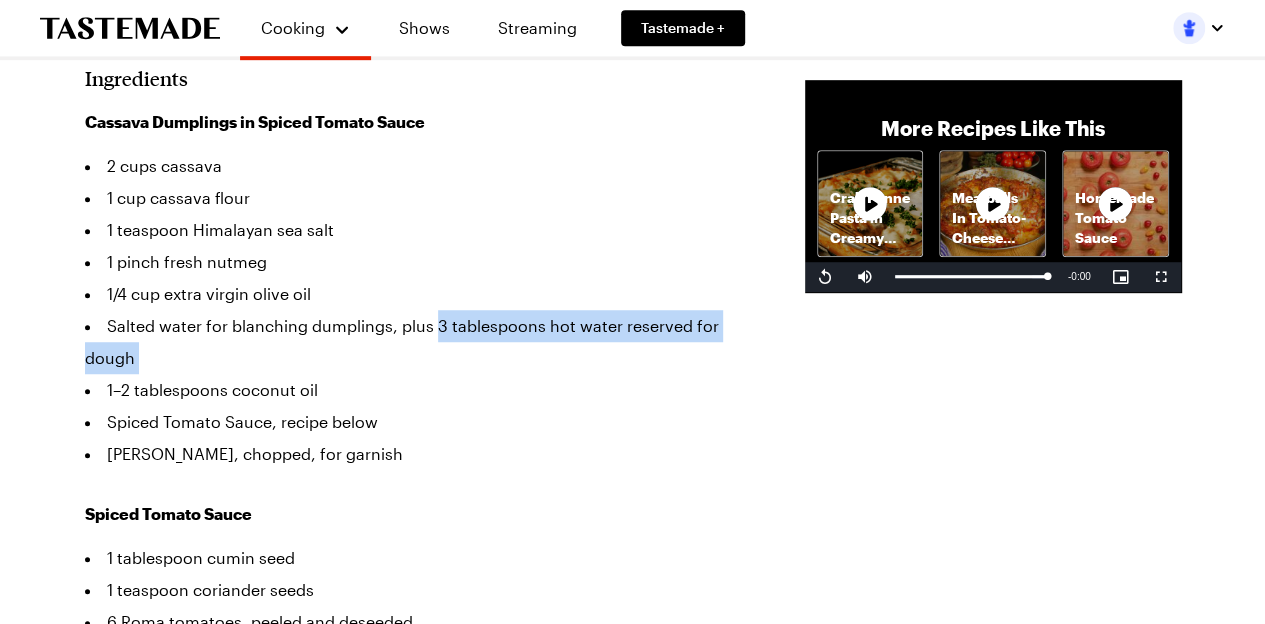 drag, startPoint x: 433, startPoint y: 285, endPoint x: 439, endPoint y: 312, distance: 27.658634 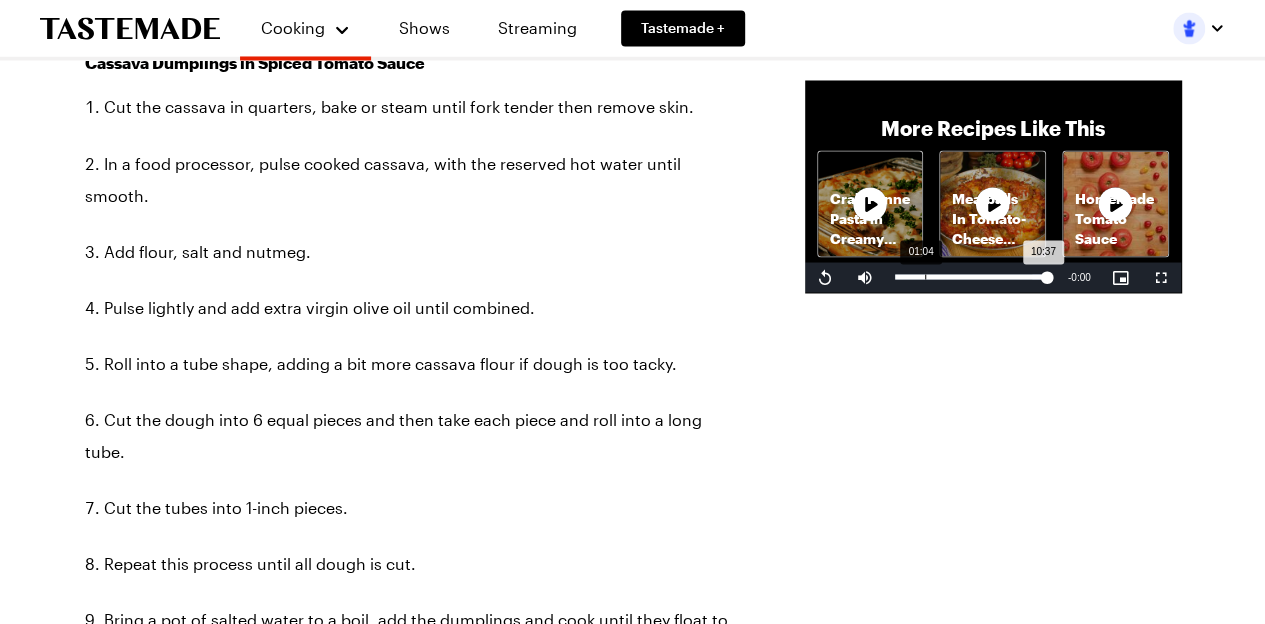 scroll, scrollTop: 1765, scrollLeft: 0, axis: vertical 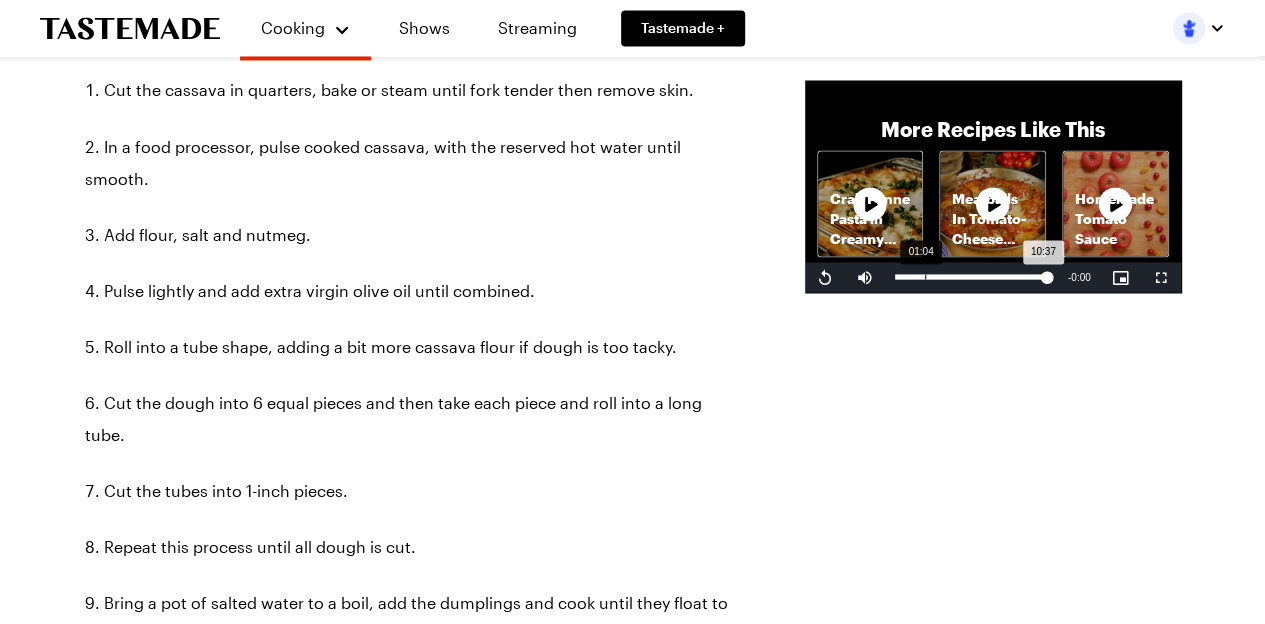 click on "Loaded :  100.00% 01:04 10:37" at bounding box center (971, 277) 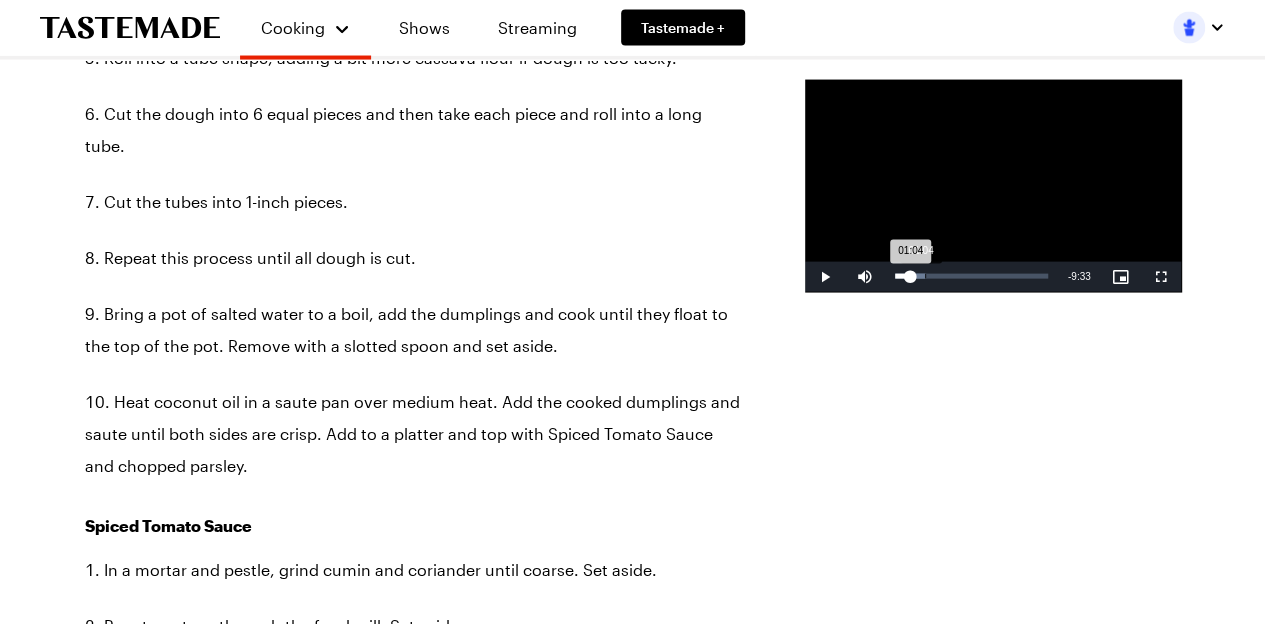 scroll, scrollTop: 2054, scrollLeft: 1, axis: both 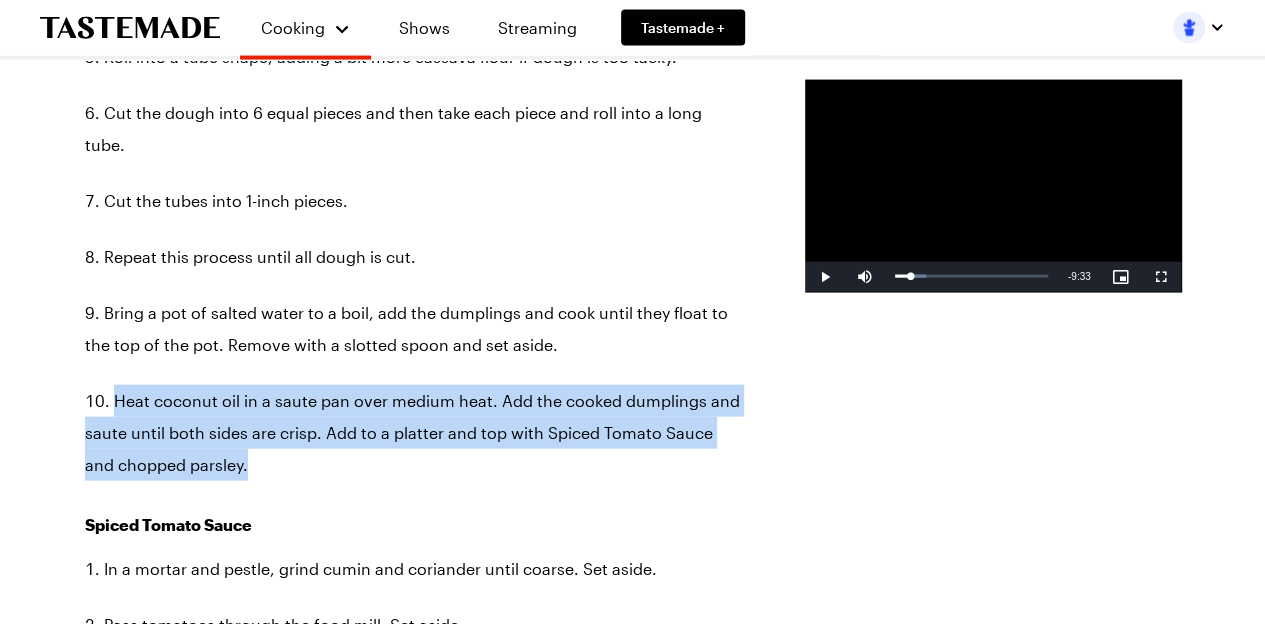 drag, startPoint x: 82, startPoint y: 460, endPoint x: 563, endPoint y: 521, distance: 484.85257 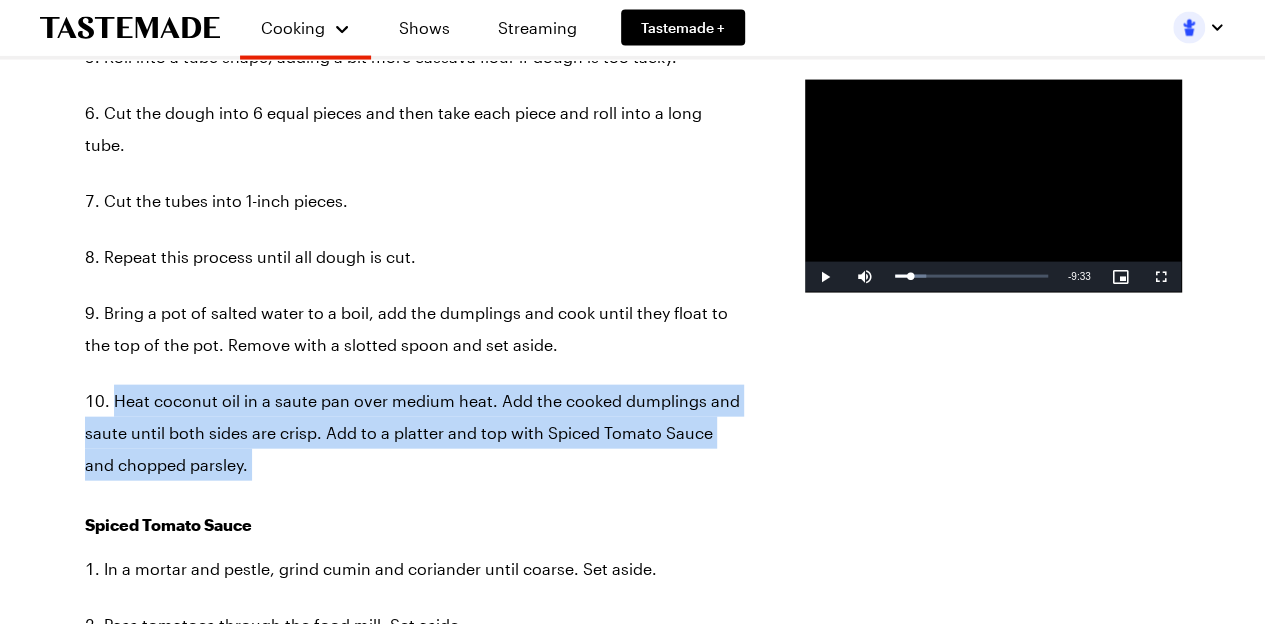 drag, startPoint x: 563, startPoint y: 521, endPoint x: 72, endPoint y: 453, distance: 495.6864 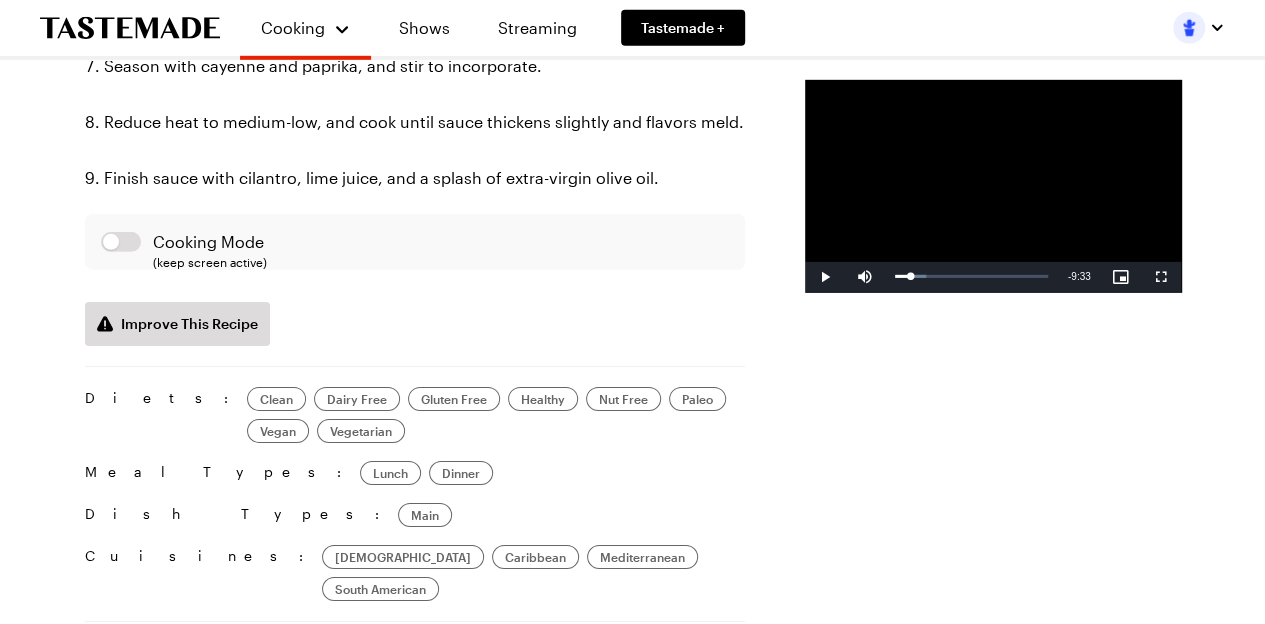scroll, scrollTop: 3020, scrollLeft: 1, axis: both 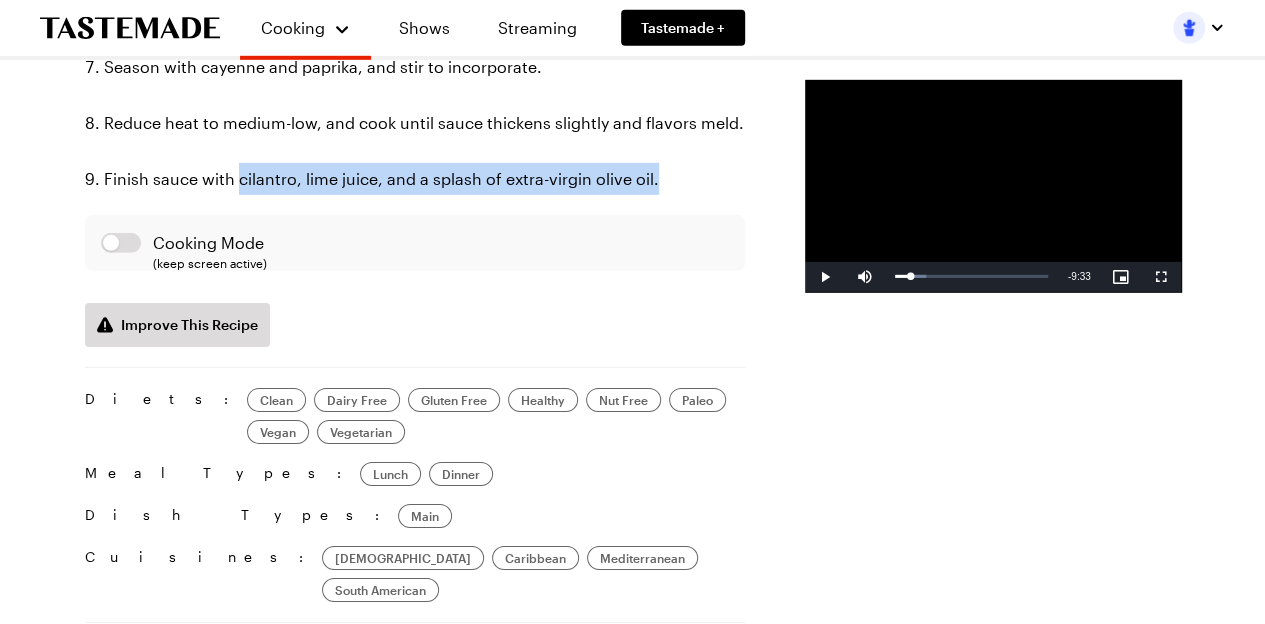 drag, startPoint x: 234, startPoint y: 366, endPoint x: 258, endPoint y: 391, distance: 34.655445 